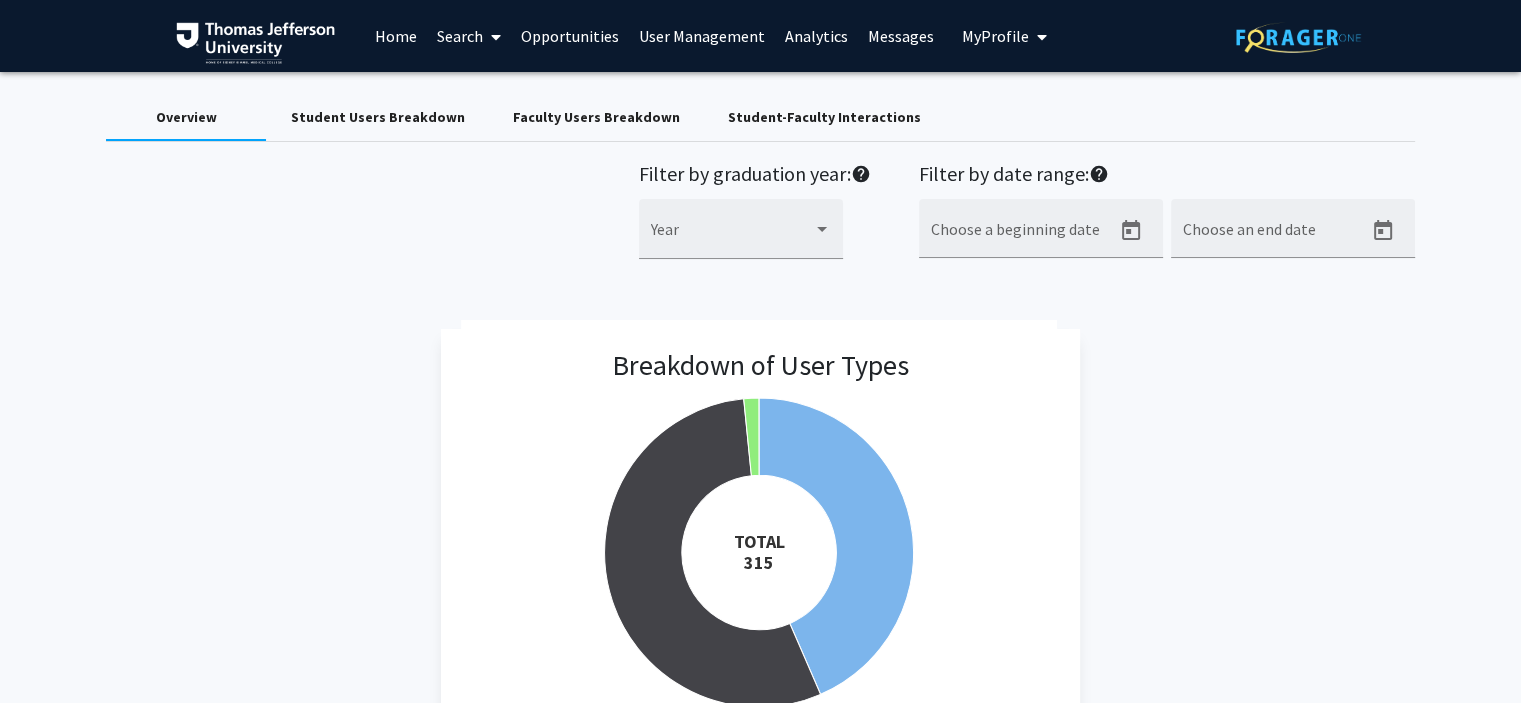 scroll, scrollTop: 231, scrollLeft: 0, axis: vertical 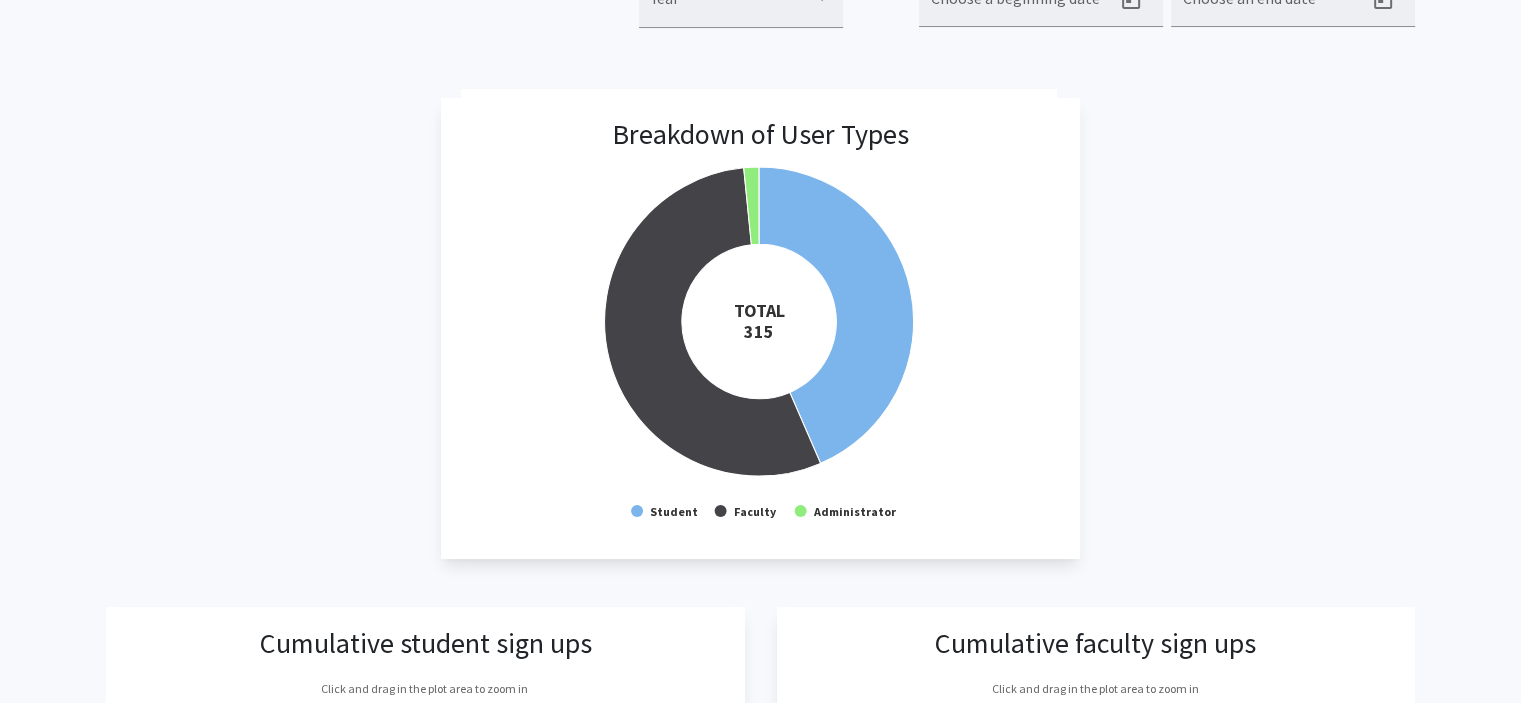 click on "Breakdown of User Types Created with Highcharts 9.3.3 TOTAL ​ 315 Student Faculty Administrator Faculty ​ Count:  173" at bounding box center [760, 329] 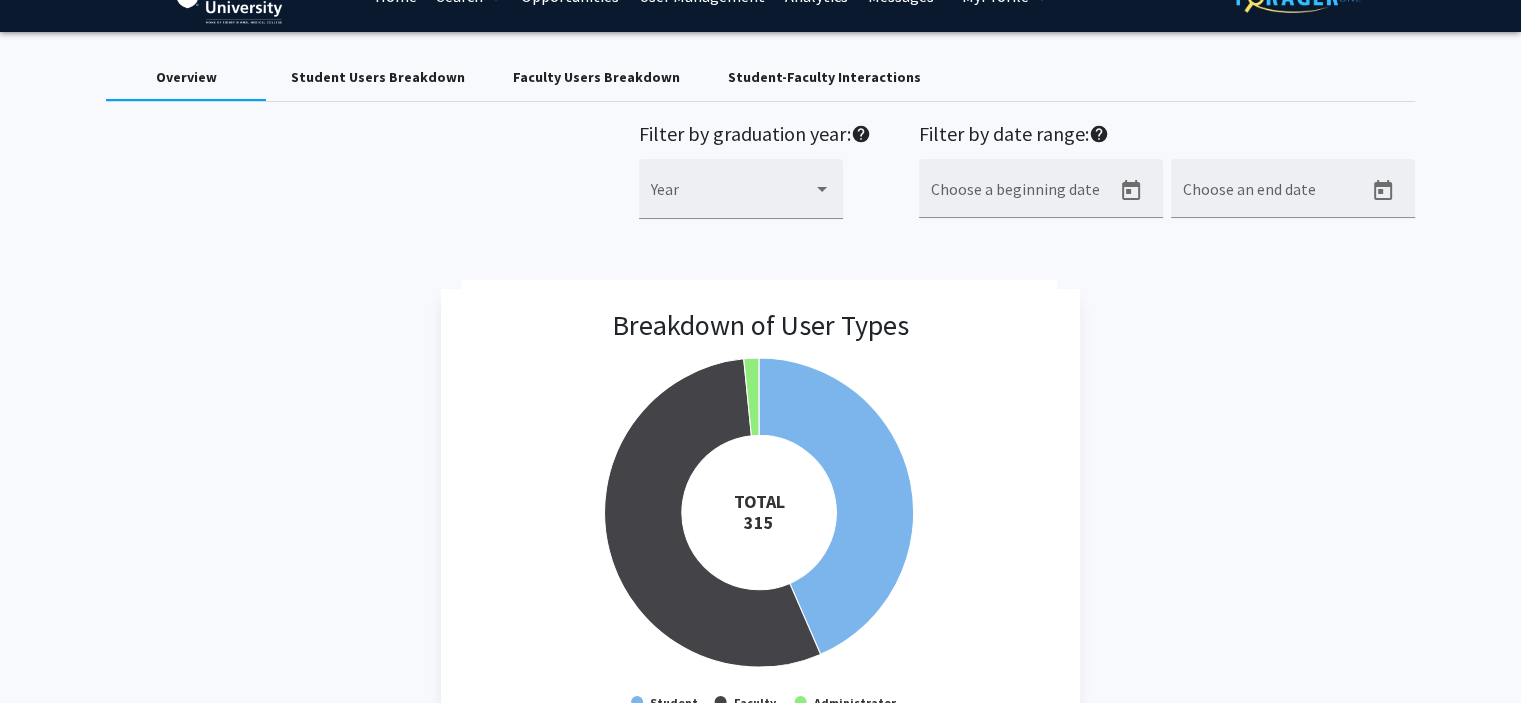 scroll, scrollTop: 32, scrollLeft: 0, axis: vertical 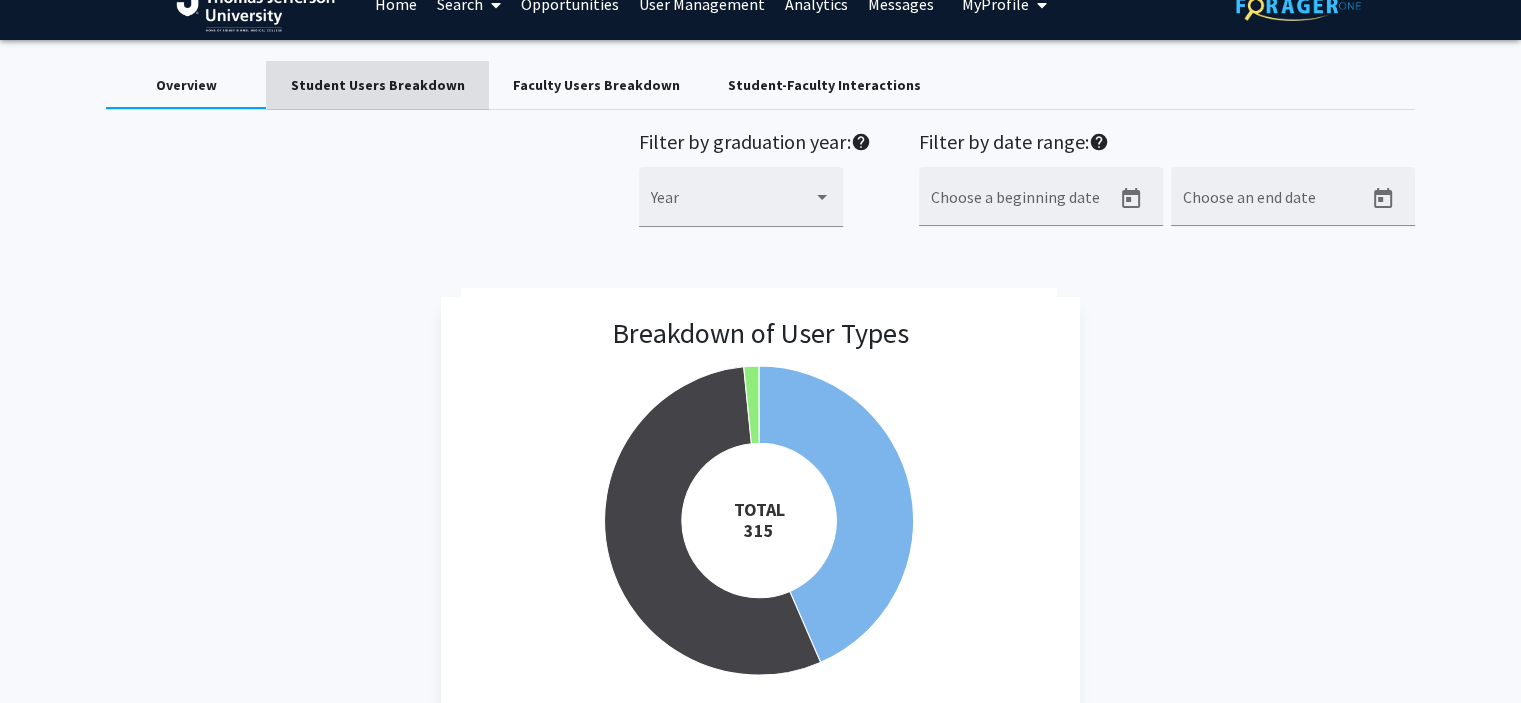 click on "Student Users Breakdown" at bounding box center (377, 85) 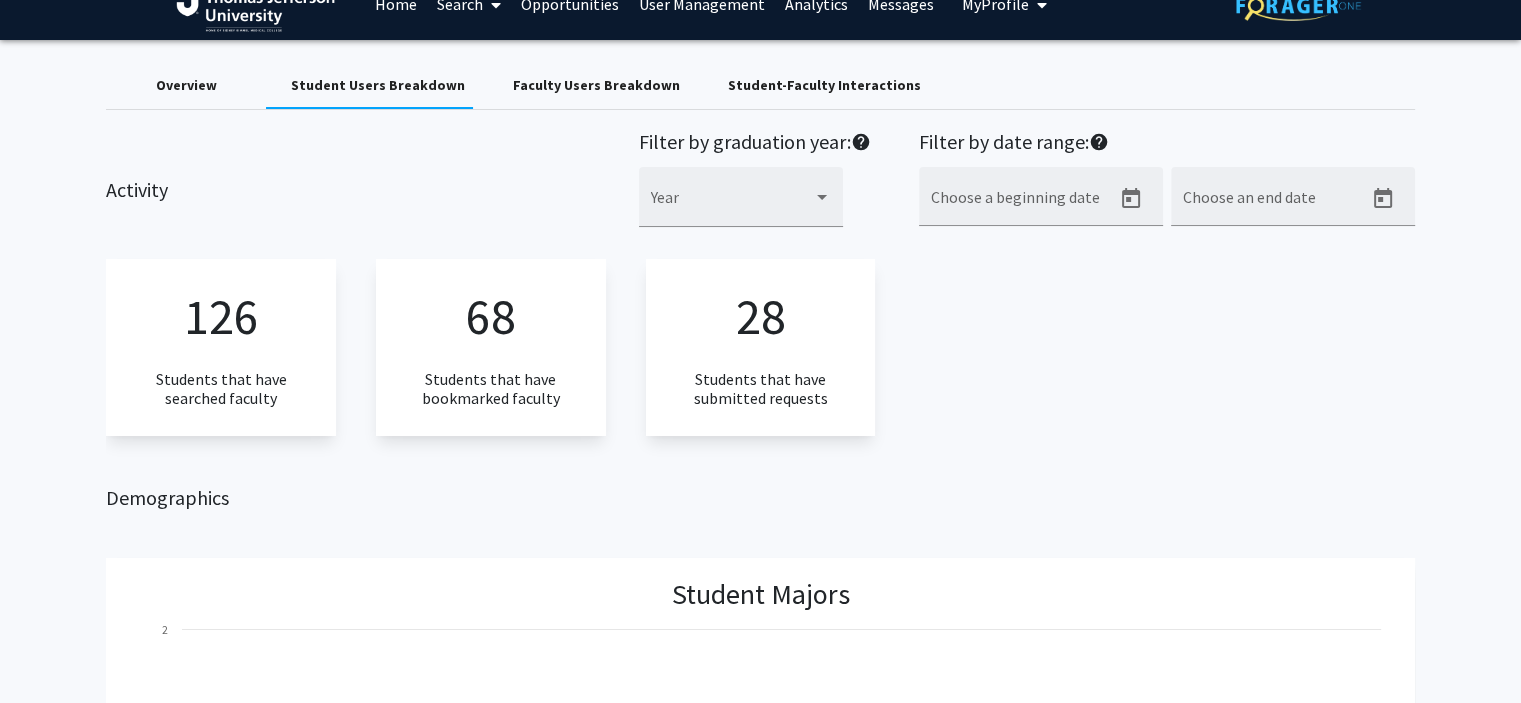 scroll, scrollTop: 0, scrollLeft: 0, axis: both 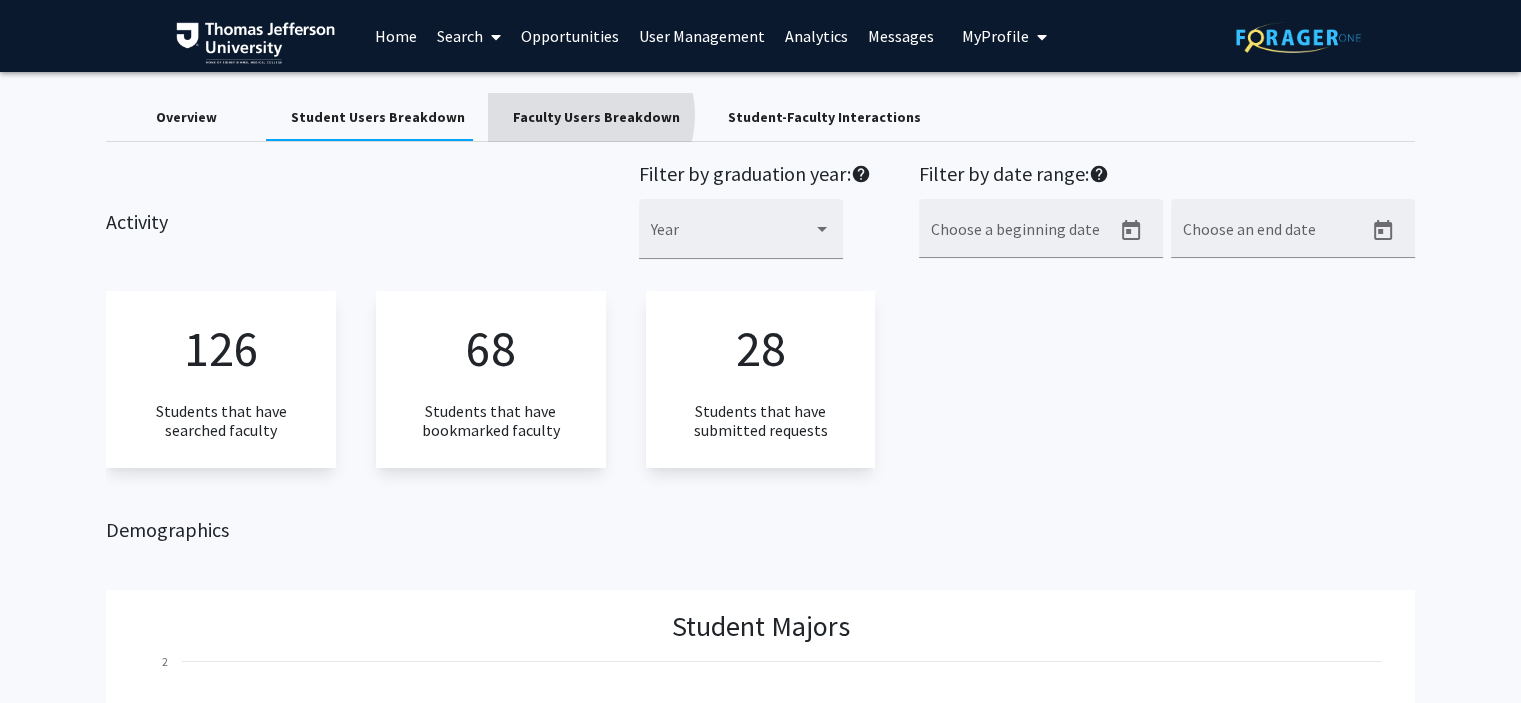 click on "Faculty Users Breakdown" at bounding box center (595, 117) 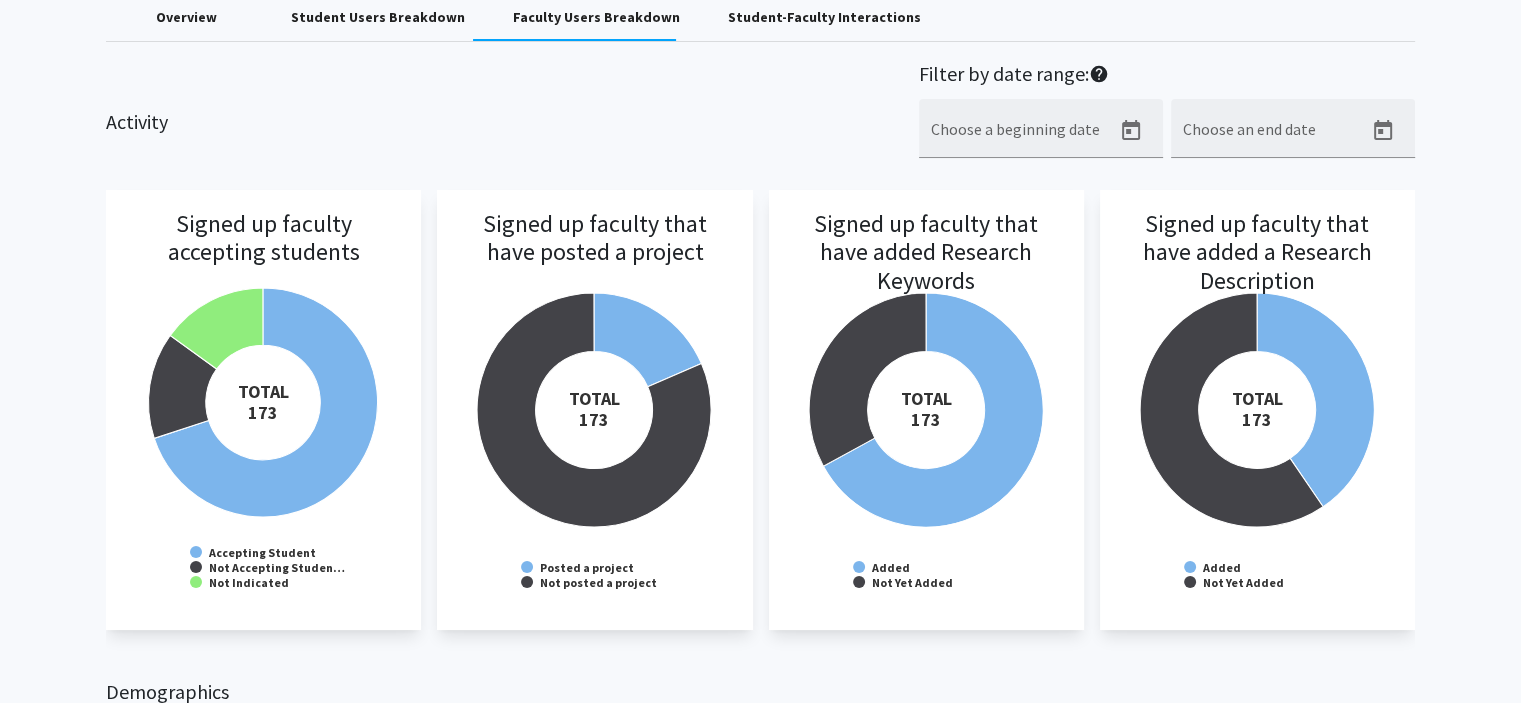 scroll, scrollTop: 106, scrollLeft: 0, axis: vertical 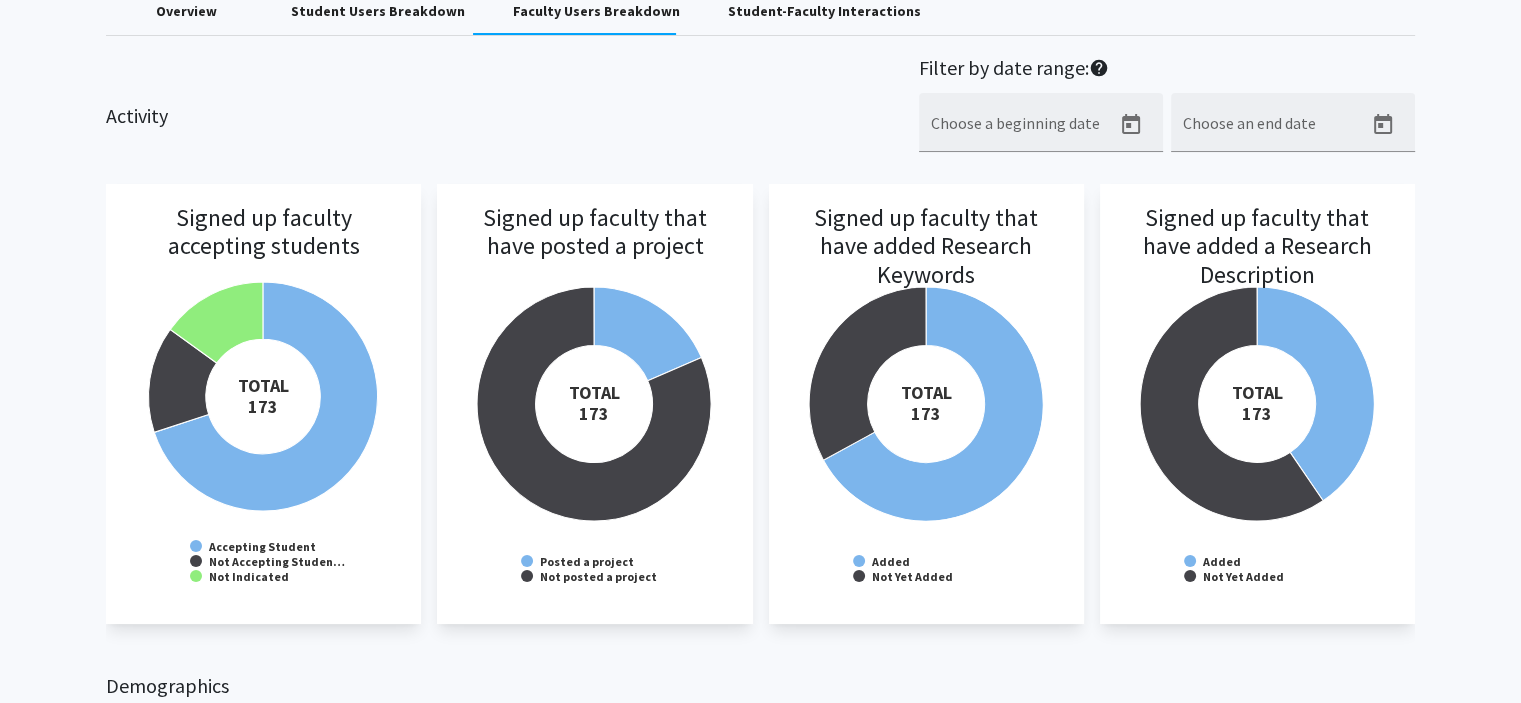click on "Overview Student Users Breakdown Faculty Users Breakdown Student-Faculty Interactions Activity  Filter by date range:  help Choose a beginning date Choose an end date Signed up faculty accepting students Created with Highcharts 9.3.3 TOTAL ​ 173 Accepting Student Not Accepting Students Not Accepting Studen… Not Indicated Not Indicated ​ Count:  26 Signed up faculty that have posted a project Created with Highcharts 9.3.3 TOTAL ​ 173 Posted a project Not posted a project Signed up faculty that have added Research Keywords Created with Highcharts 9.3.3 TOTAL ​ 173 Added Not Yet Added Signed up faculty that have added a Research Description Created with Highcharts 9.3.3 TOTAL ​ 173 Added Not Yet Added Demographics Signed up faculty by division Created with Highcharts 9.3.3 Count 142 ​ 142 28 ​ 28 Sidney Kimmel Medical College (SKMC) Sidney Kimmel Medic… Thomas Jefferson University (TJU) Thomas Jefferson Uni… 0 50 100 150 Signed up faculty by department Created with Highcharts 9.3.3 Count 2 2" at bounding box center (760, 888) 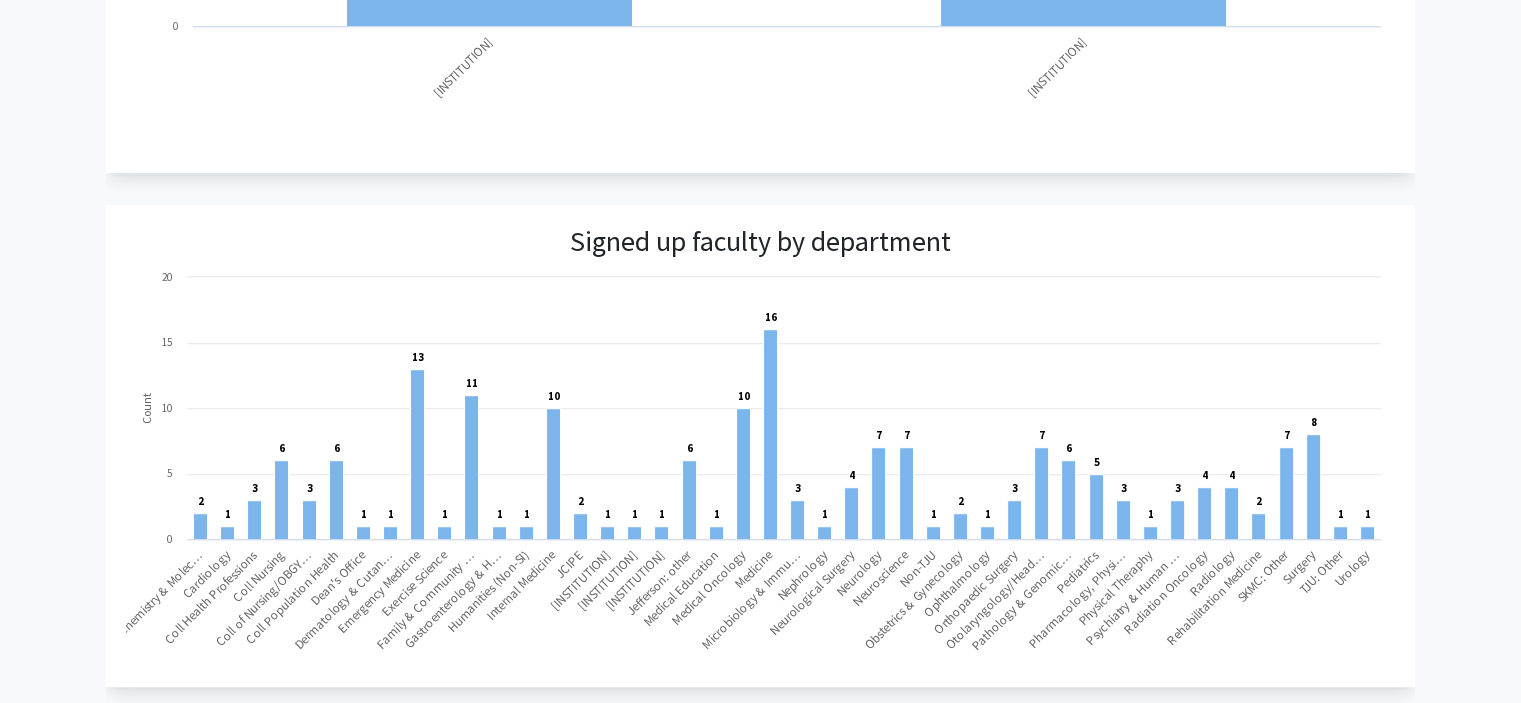 scroll, scrollTop: 1162, scrollLeft: 0, axis: vertical 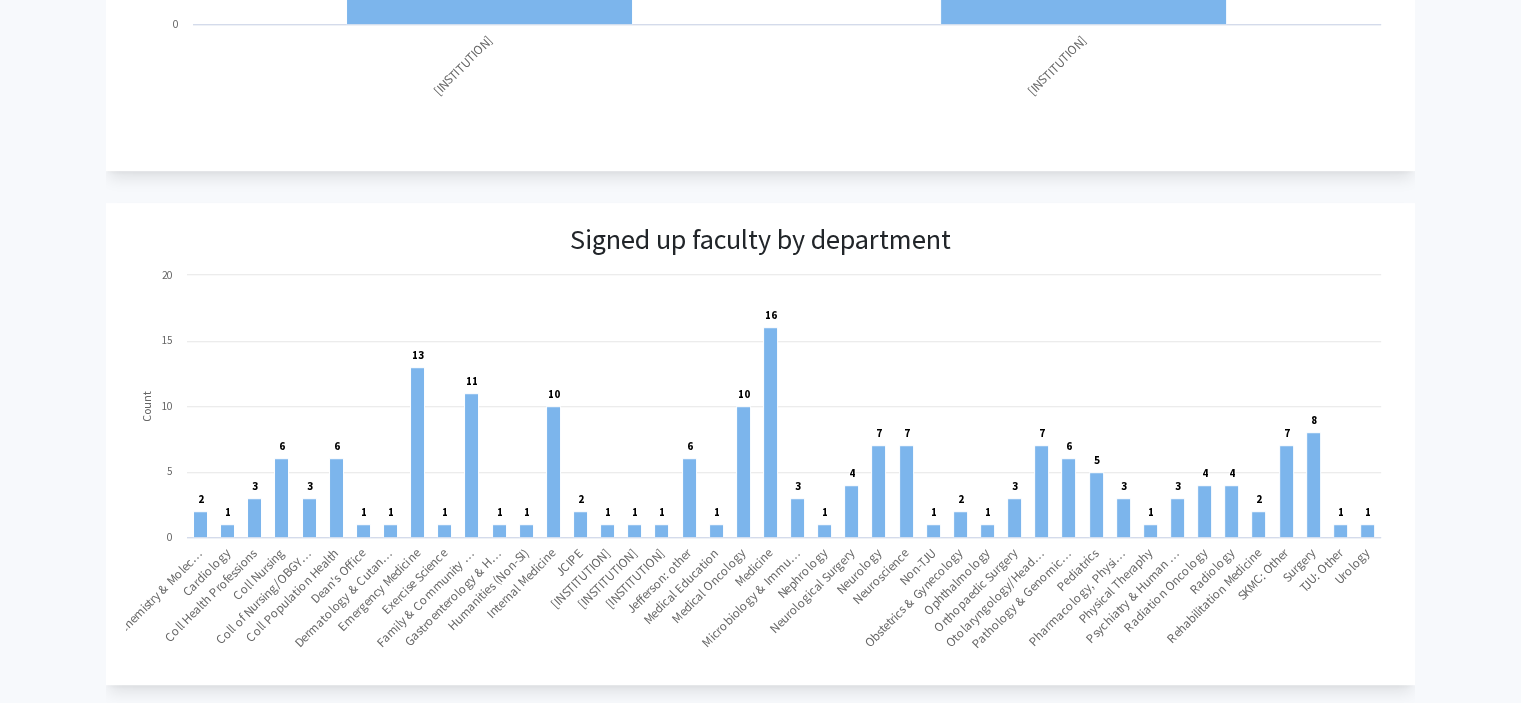 click 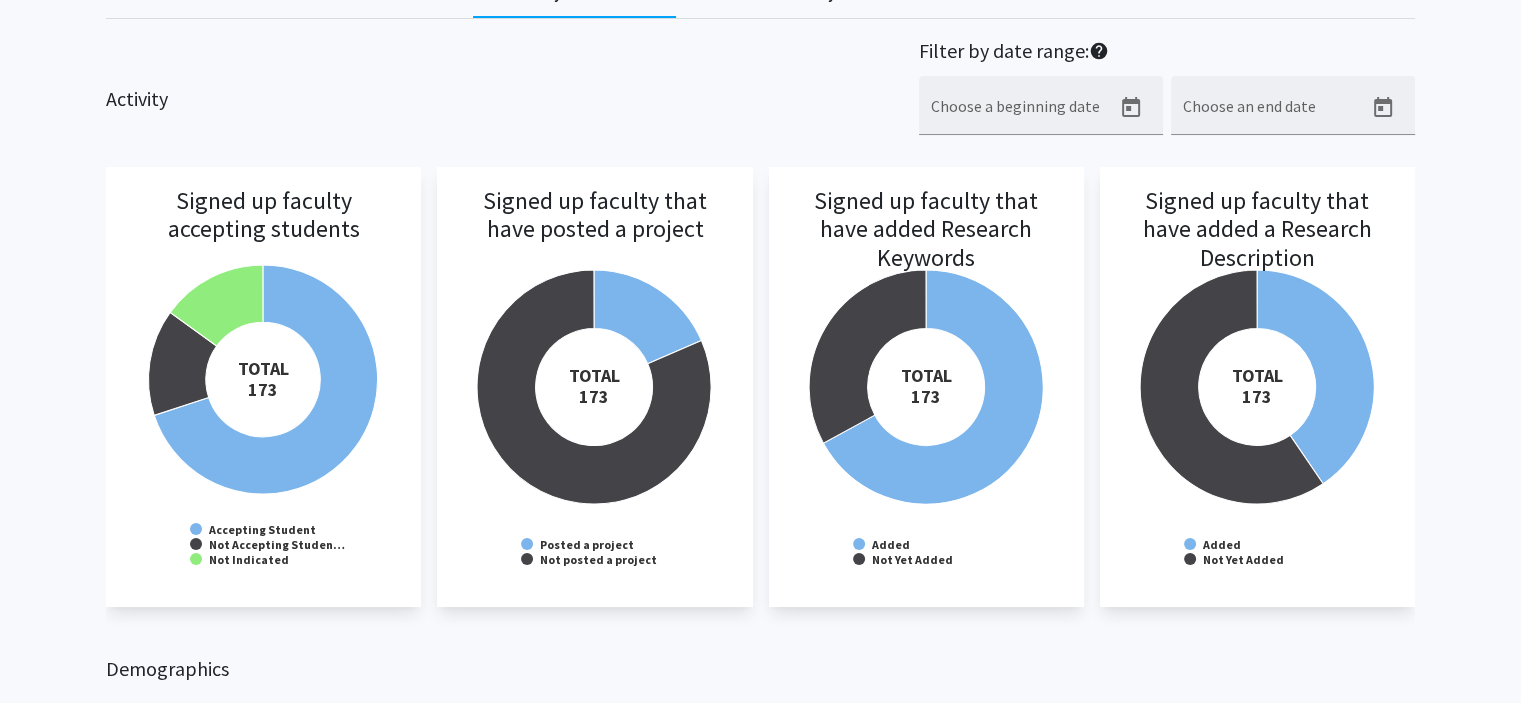 scroll, scrollTop: 0, scrollLeft: 0, axis: both 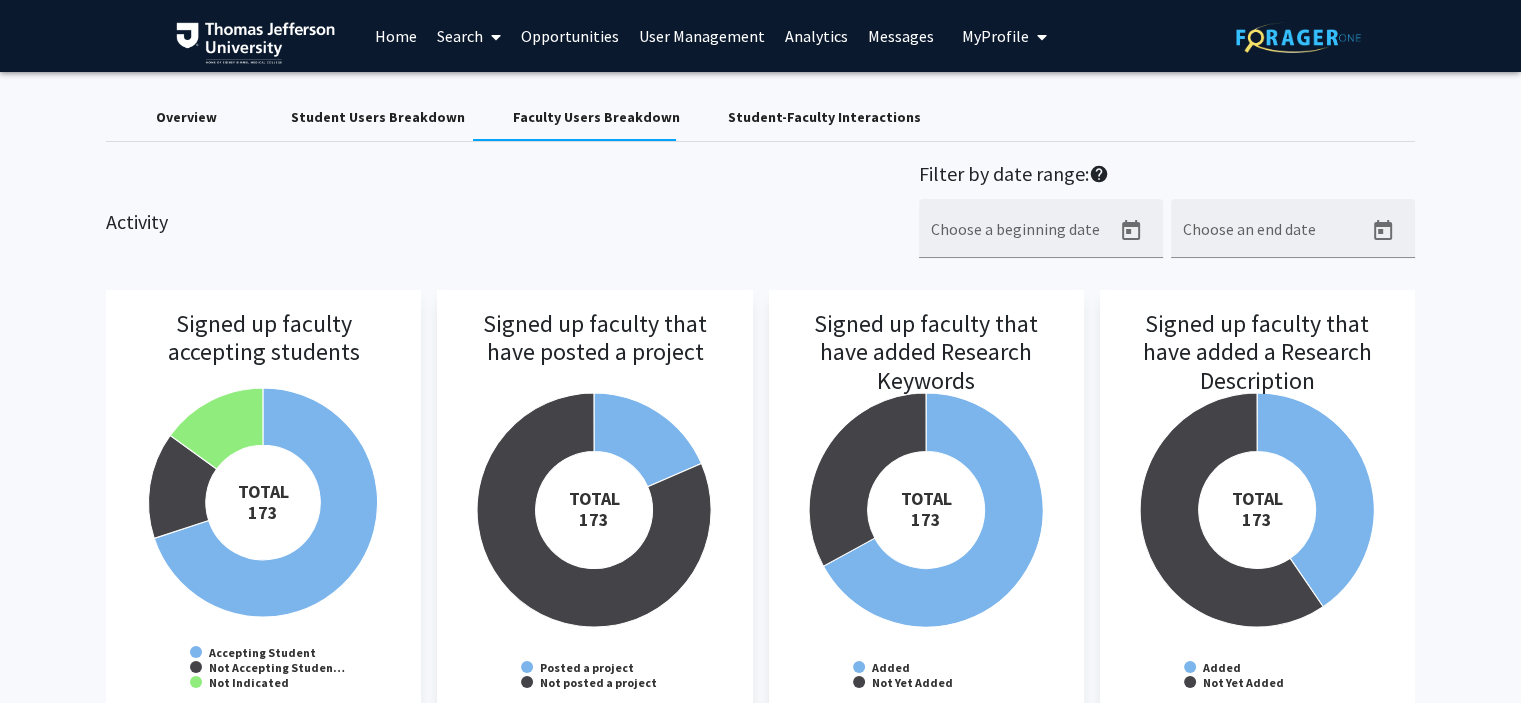 click on "Search" at bounding box center [469, 36] 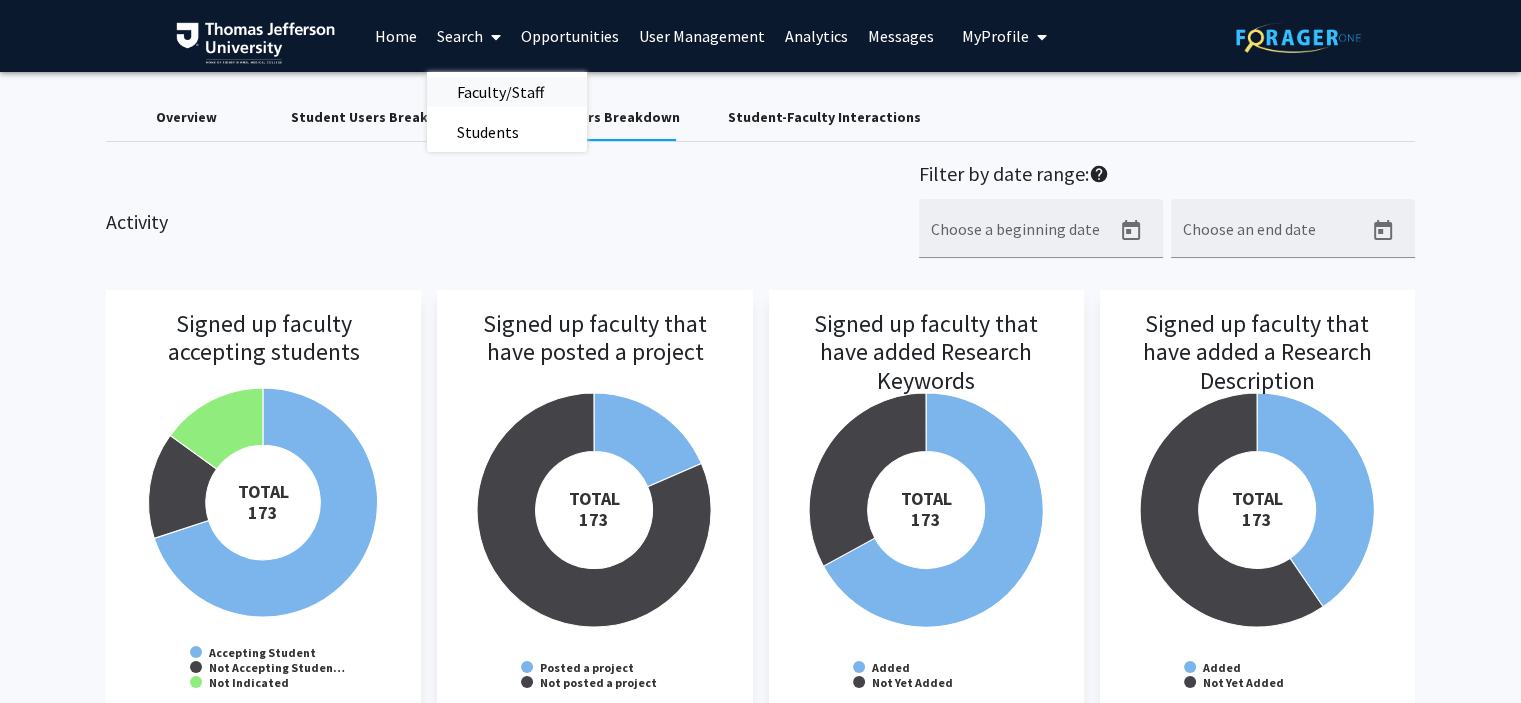 click on "Faculty/Staff" at bounding box center (500, 92) 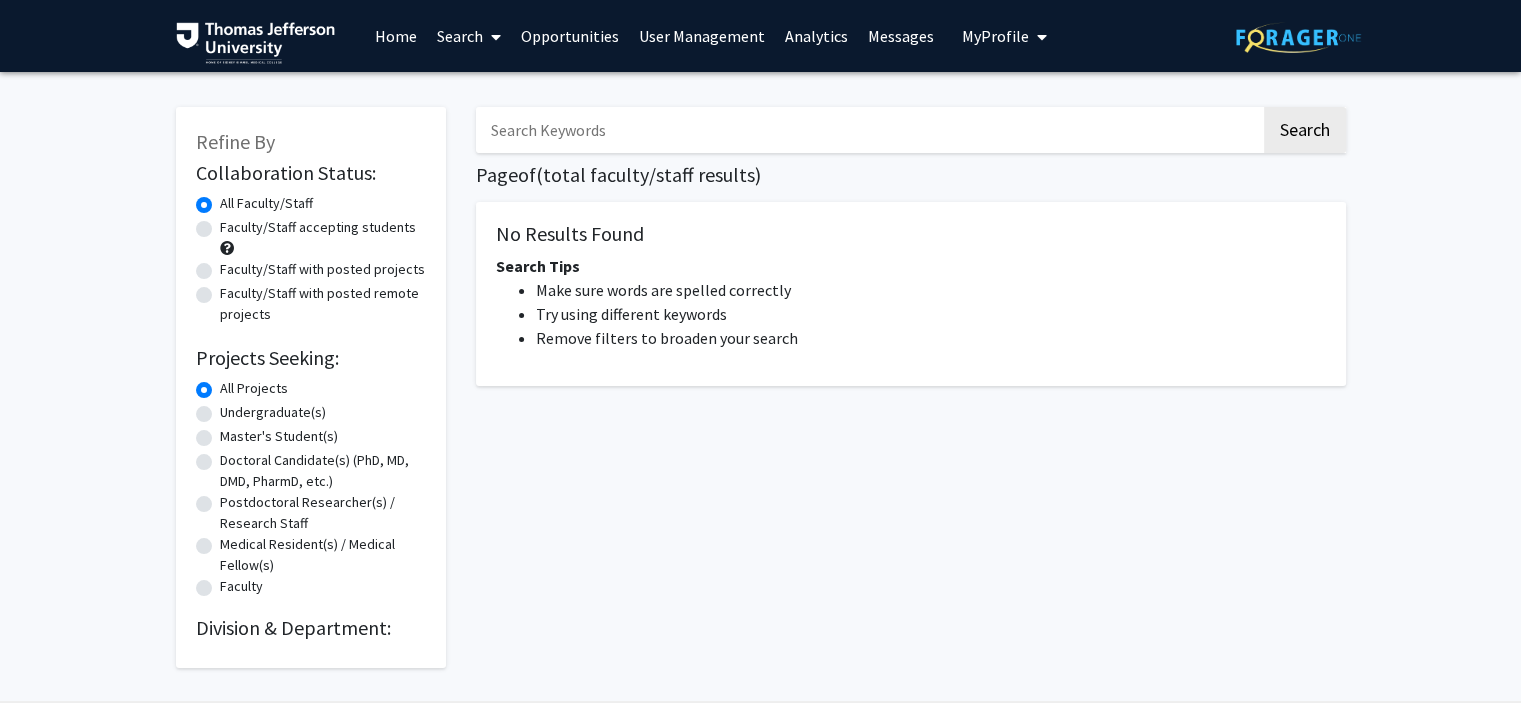 click on "Search" at bounding box center (469, 36) 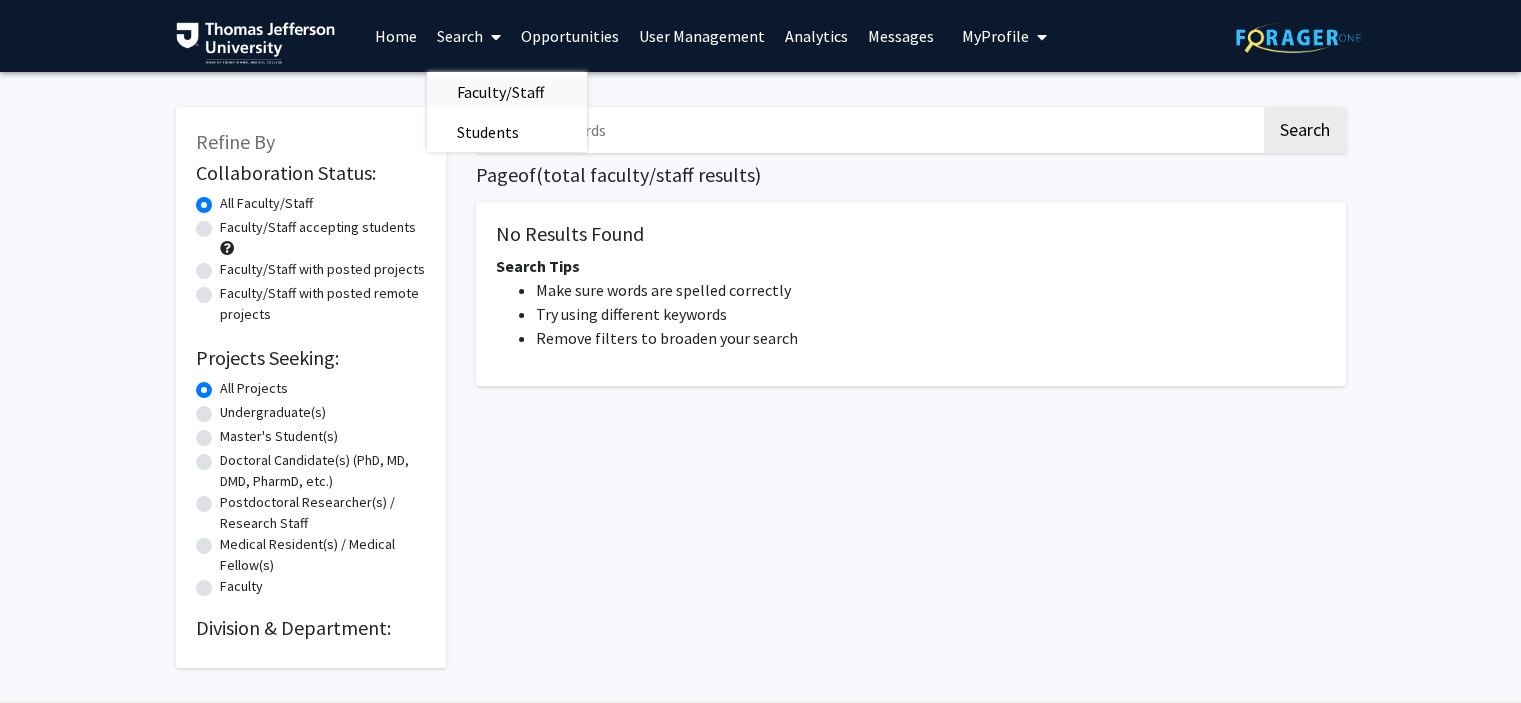 click on "Faculty/Staff" at bounding box center [500, 92] 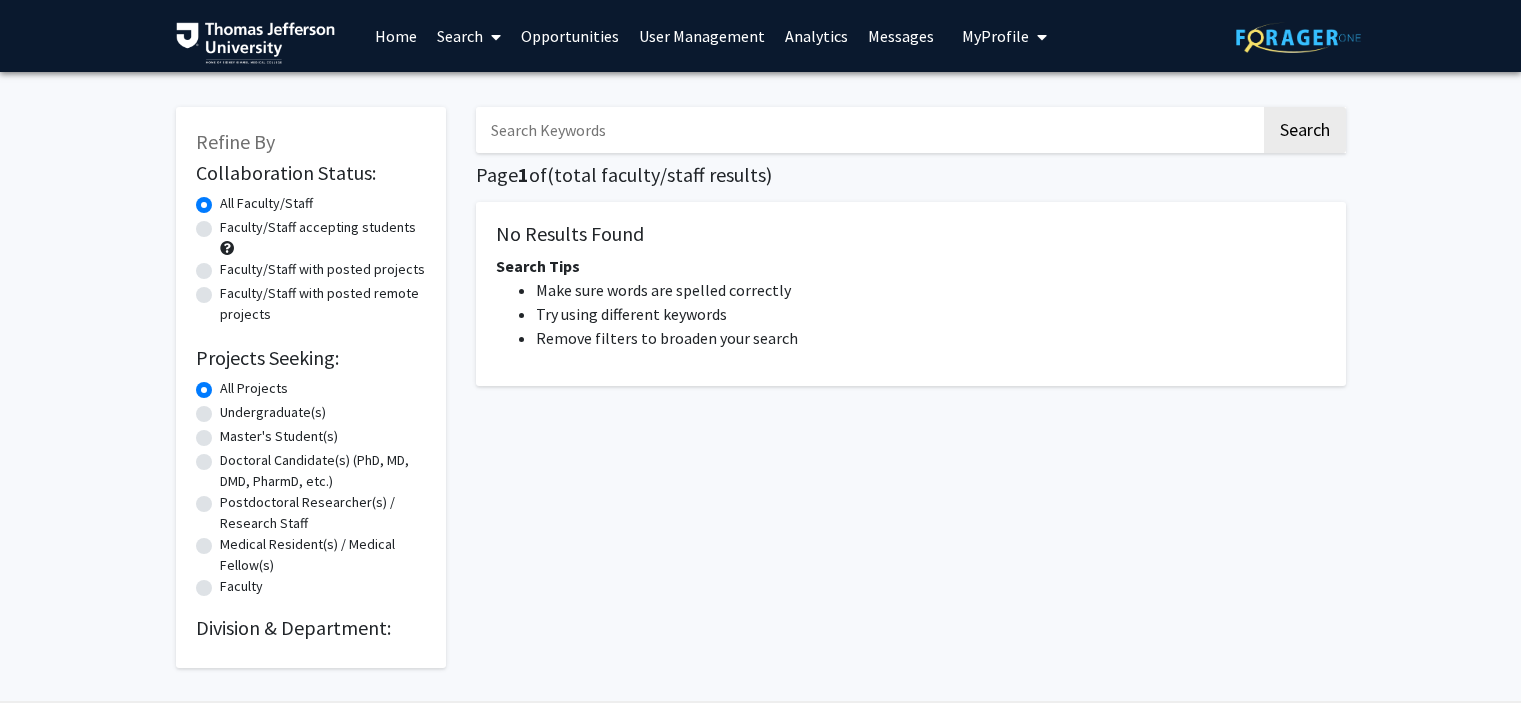 scroll, scrollTop: 0, scrollLeft: 0, axis: both 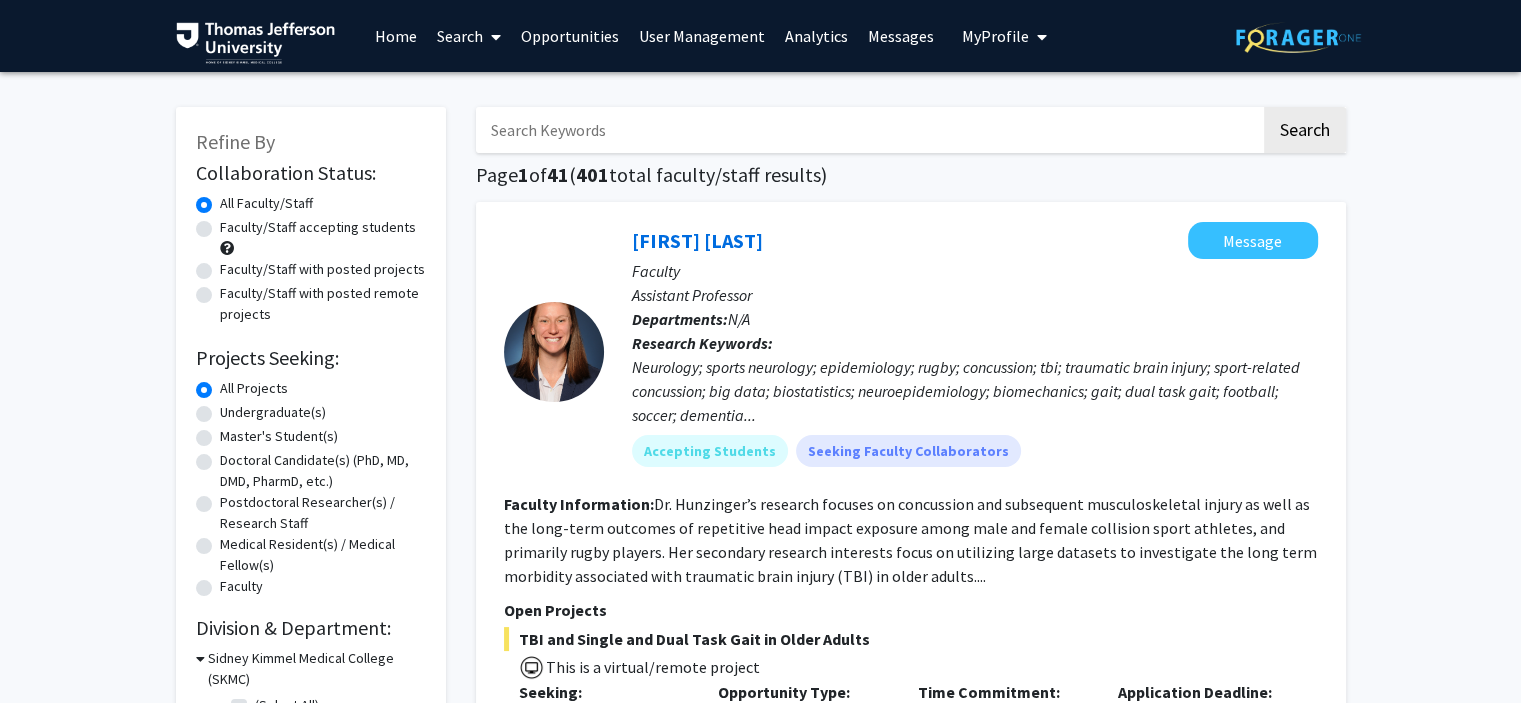 click on "Faculty/Staff accepting students" 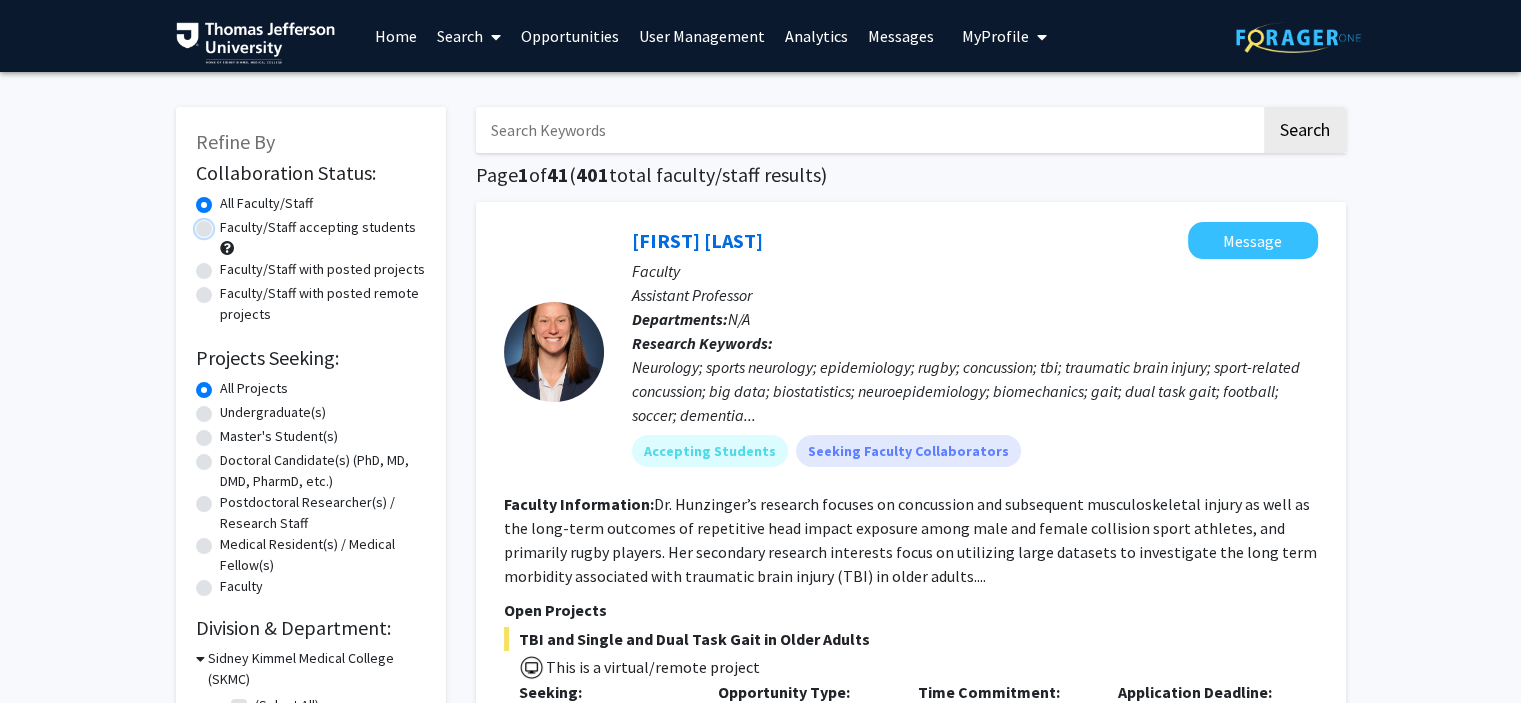 click on "Faculty/Staff accepting students" at bounding box center (226, 223) 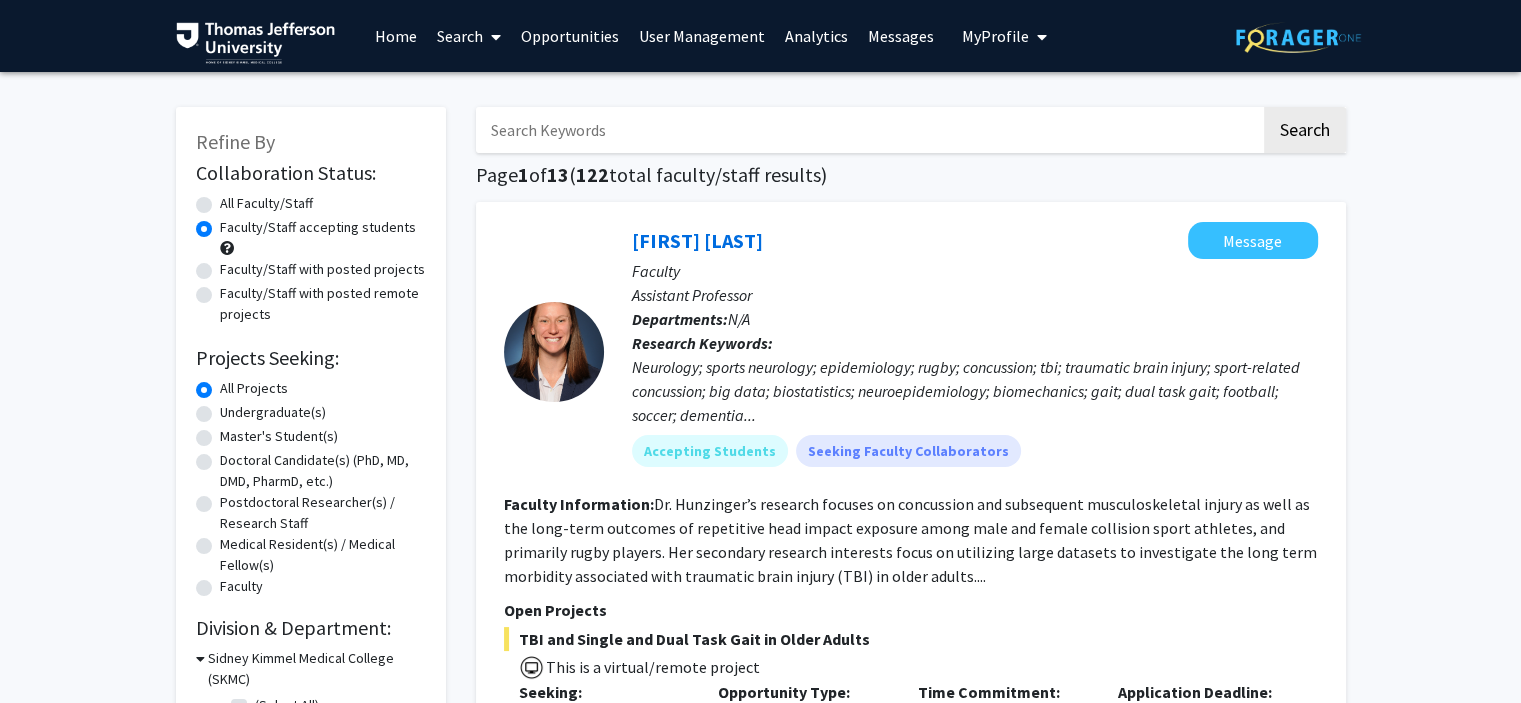 click on "Faculty/Staff with posted projects" 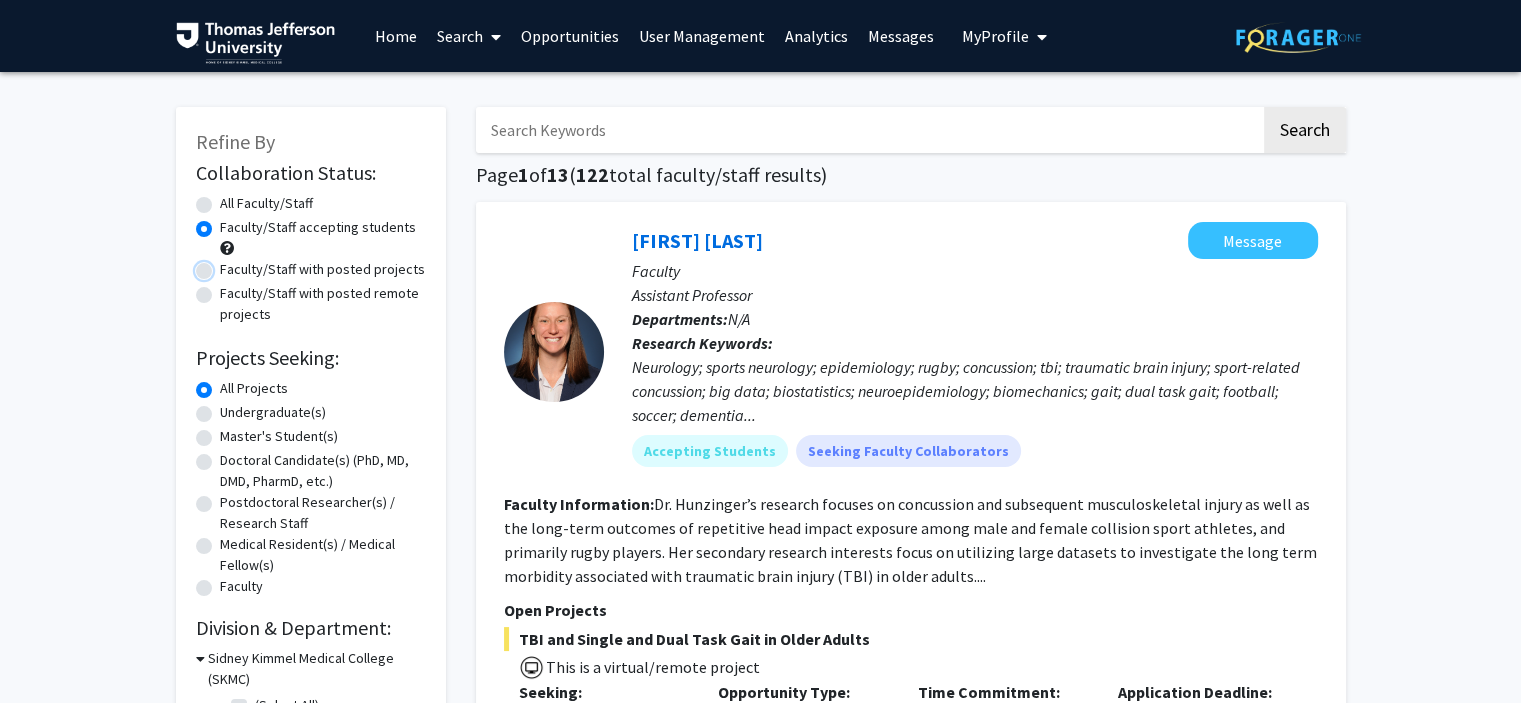 click on "Faculty/Staff with posted projects" at bounding box center [226, 265] 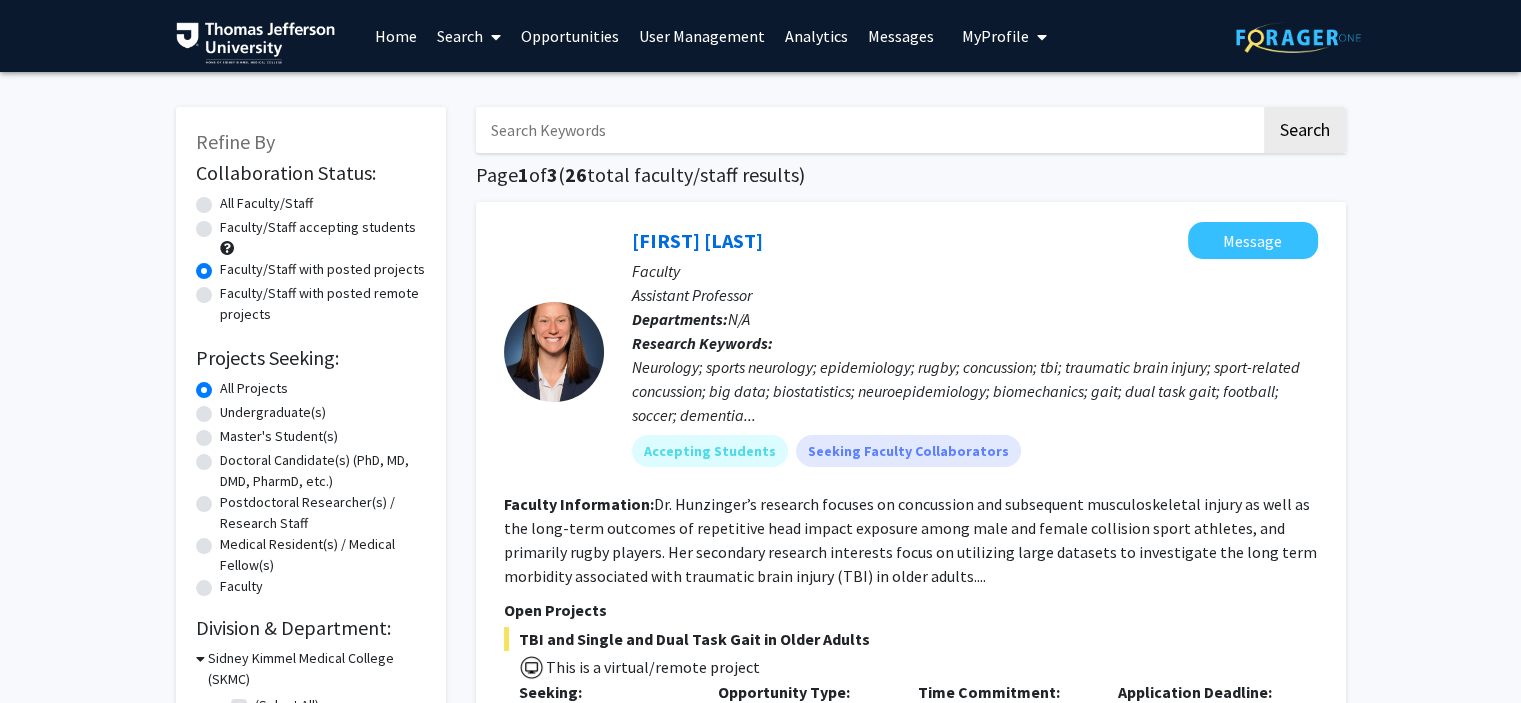click on "Faculty/Staff with posted remote projects" 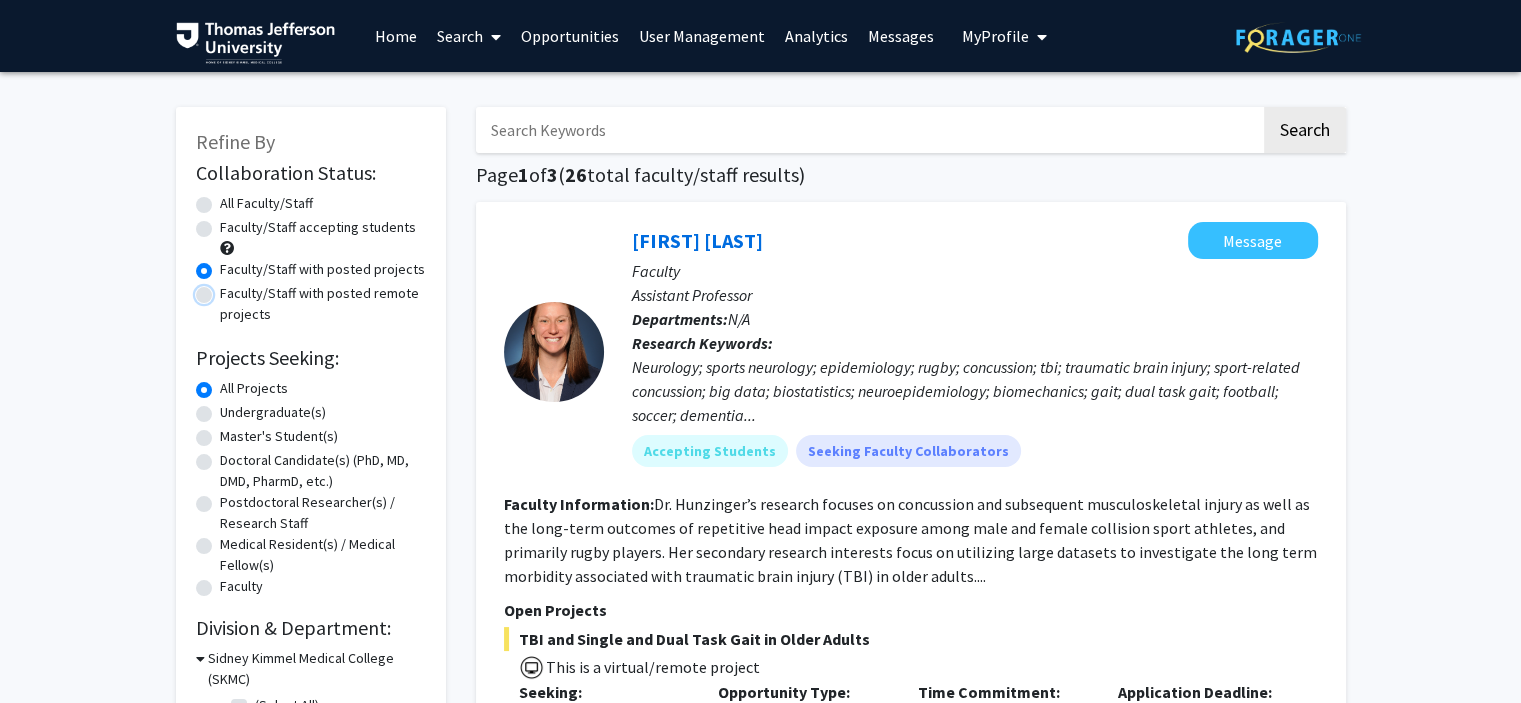 click on "Faculty/Staff with posted remote projects" at bounding box center [226, 289] 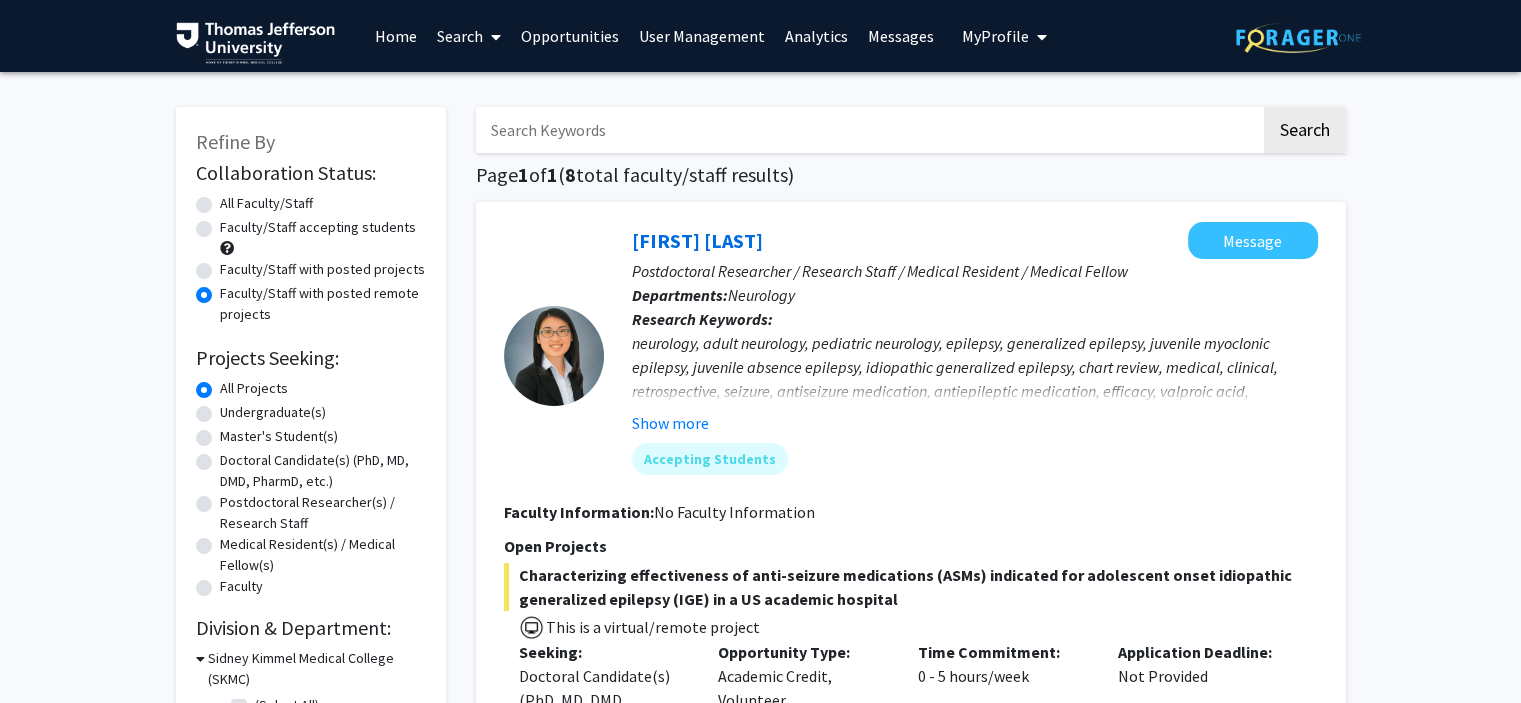 click on "Faculty/Staff accepting students" 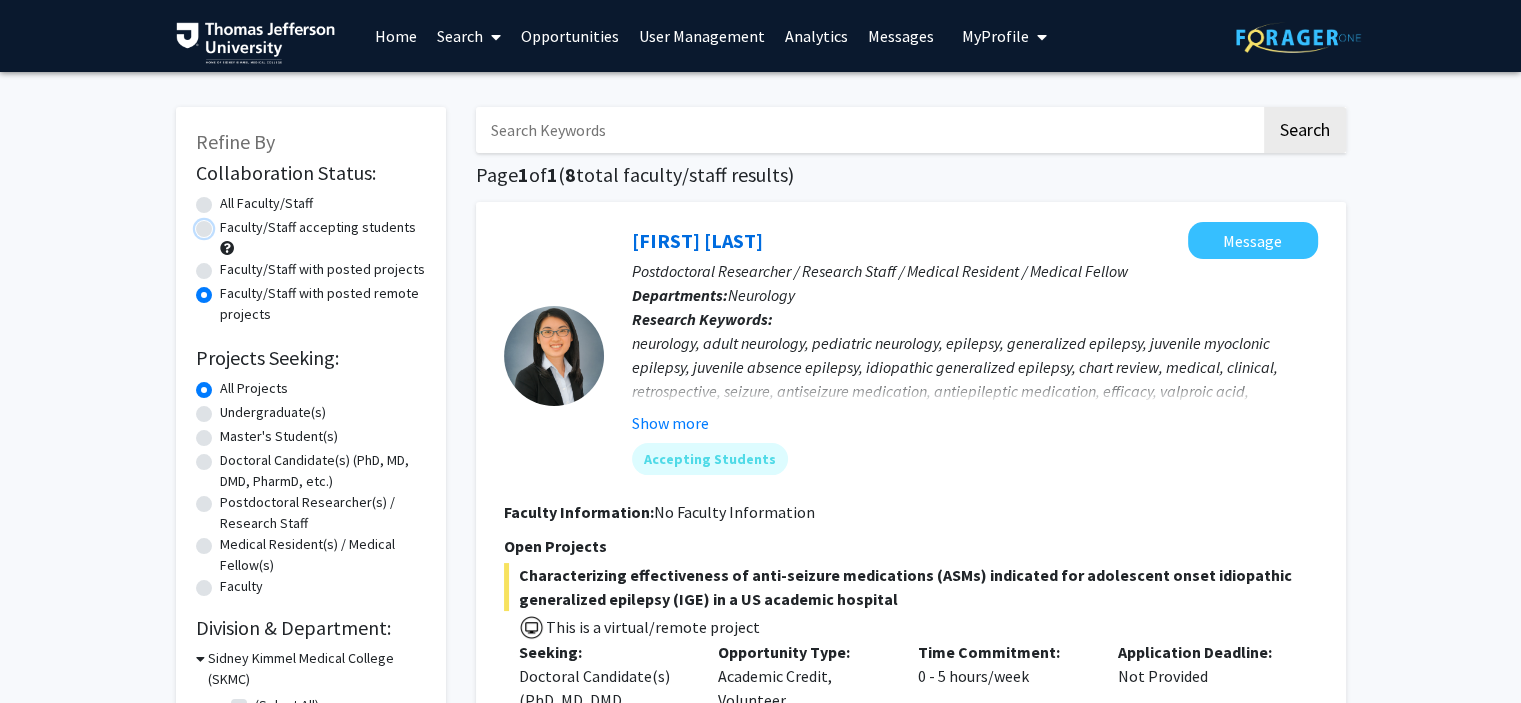 click on "Faculty/Staff accepting students" at bounding box center (226, 223) 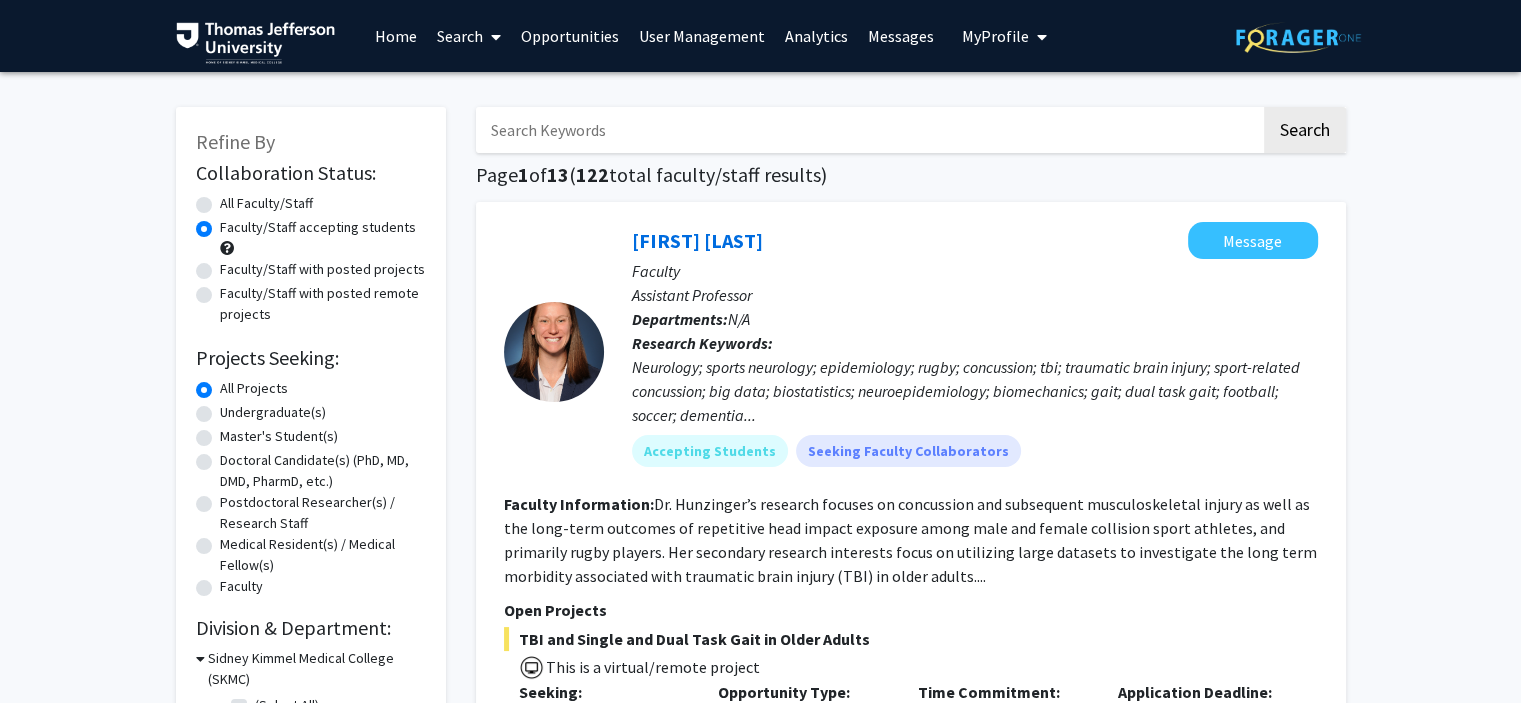 click on "Faculty/Staff with posted remote projects" 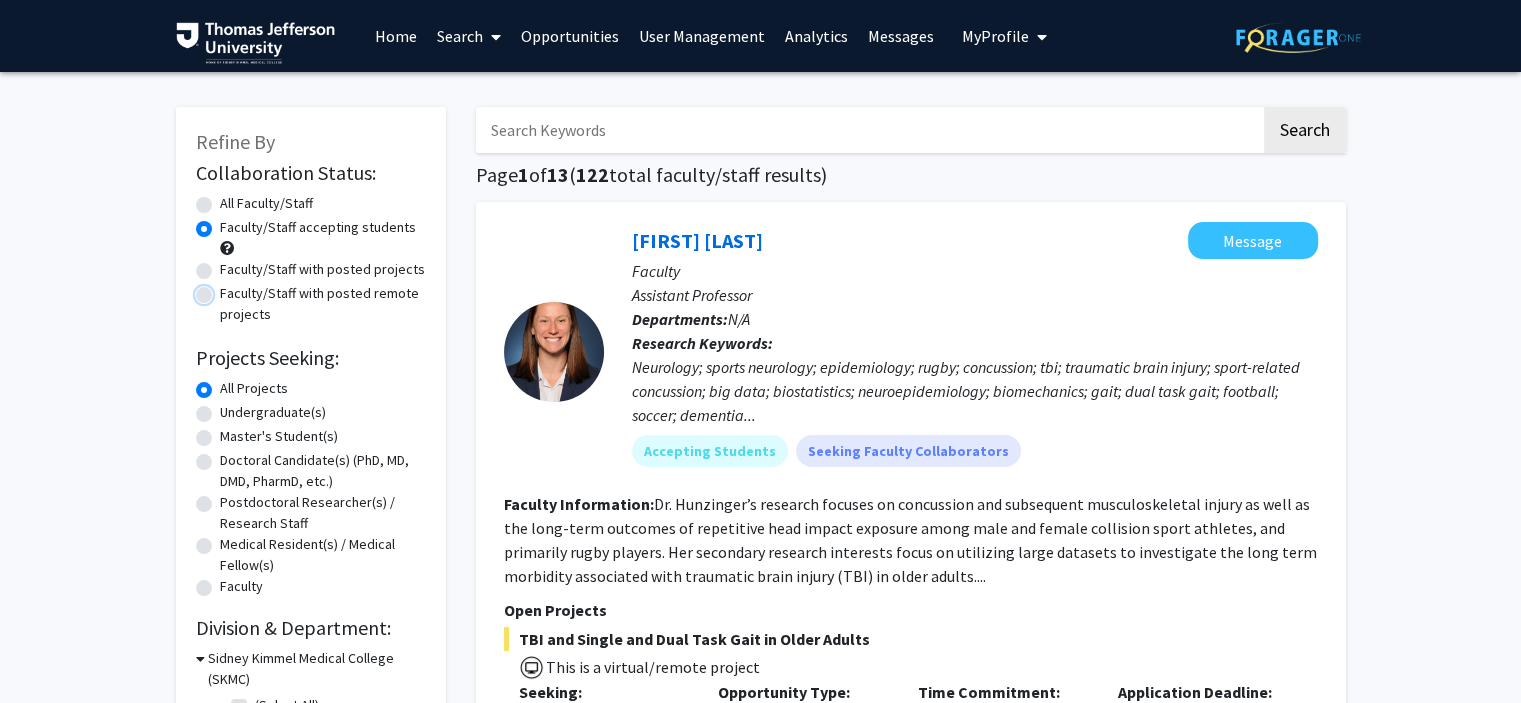 click on "Faculty/Staff with posted remote projects" at bounding box center [226, 289] 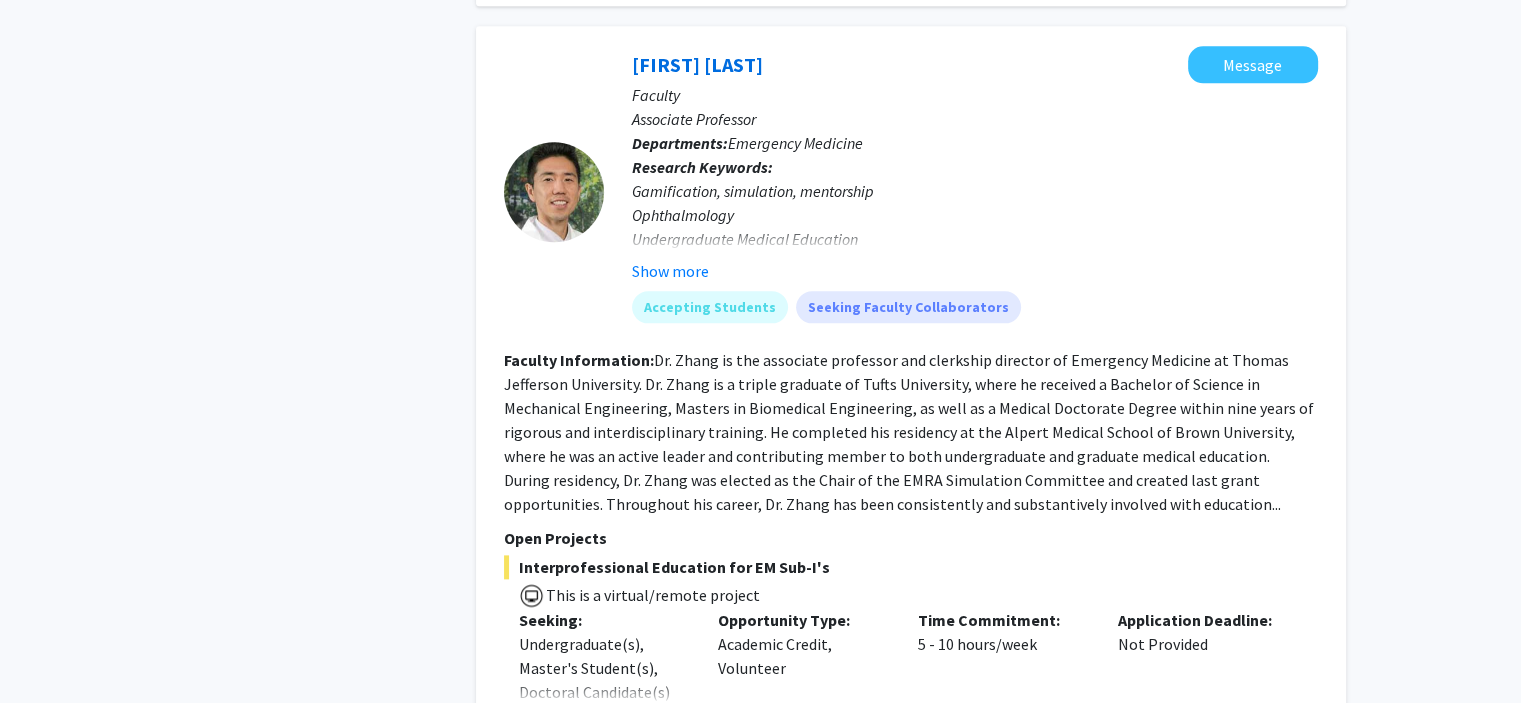 scroll, scrollTop: 2320, scrollLeft: 0, axis: vertical 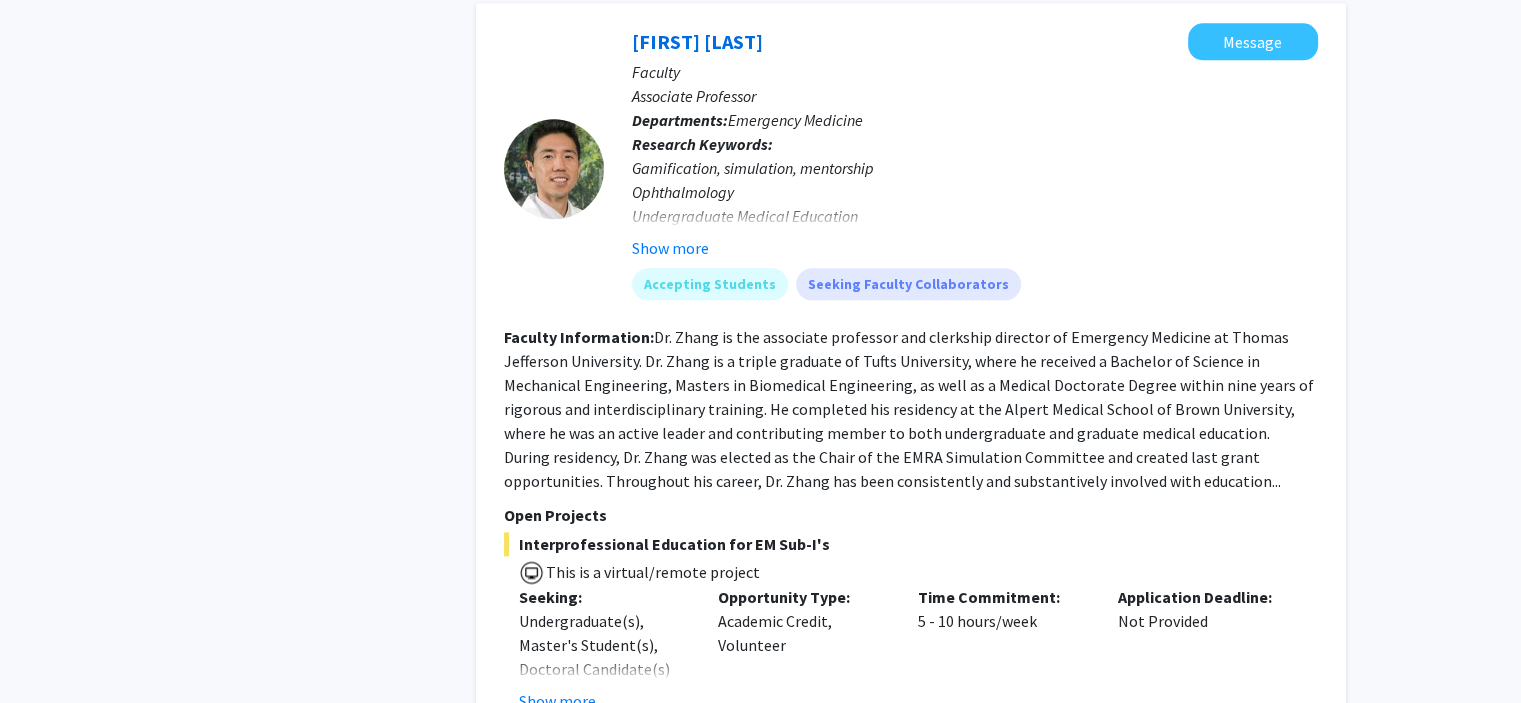 click on "Gamification, simulation, mentorship Ophthalmology Undergraduate Medical Education Volunteer clinics Show more" 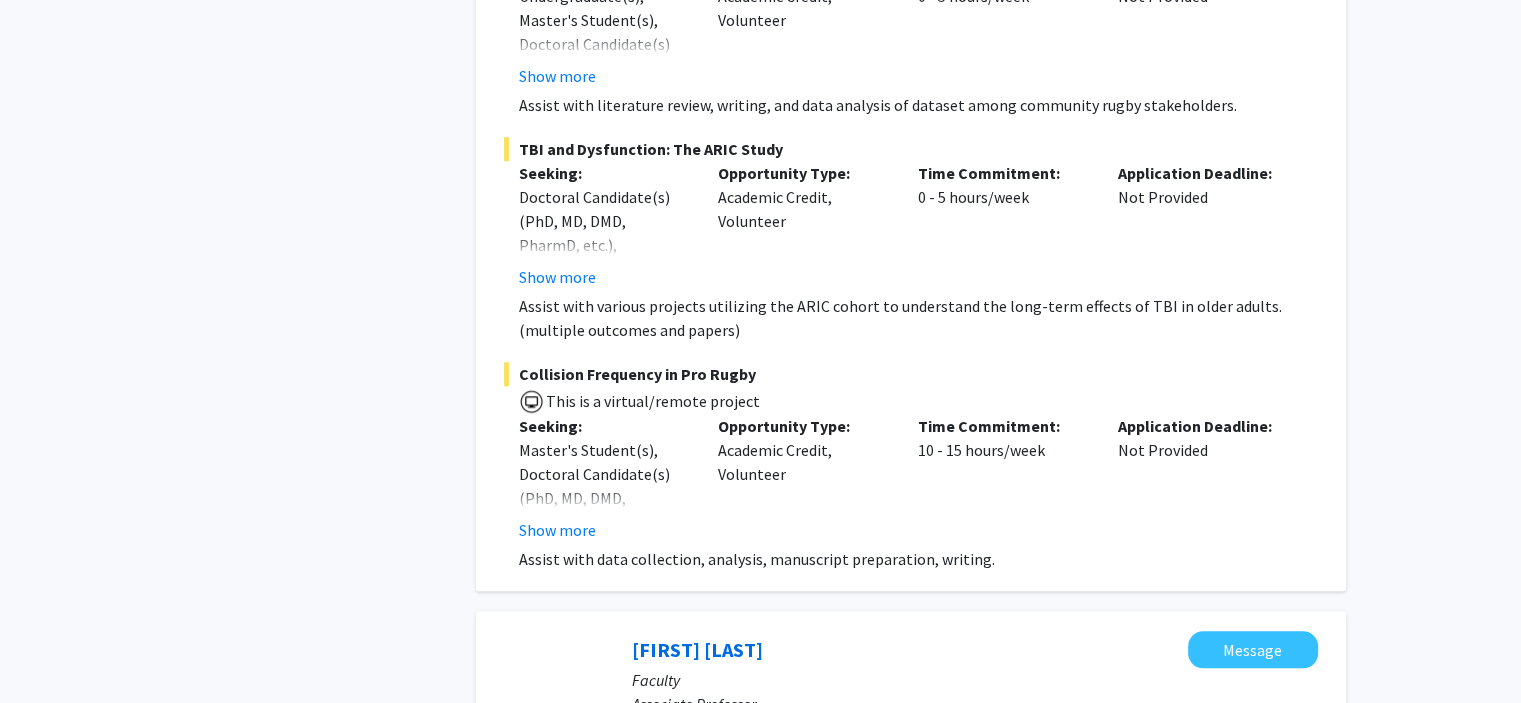 scroll, scrollTop: 1699, scrollLeft: 0, axis: vertical 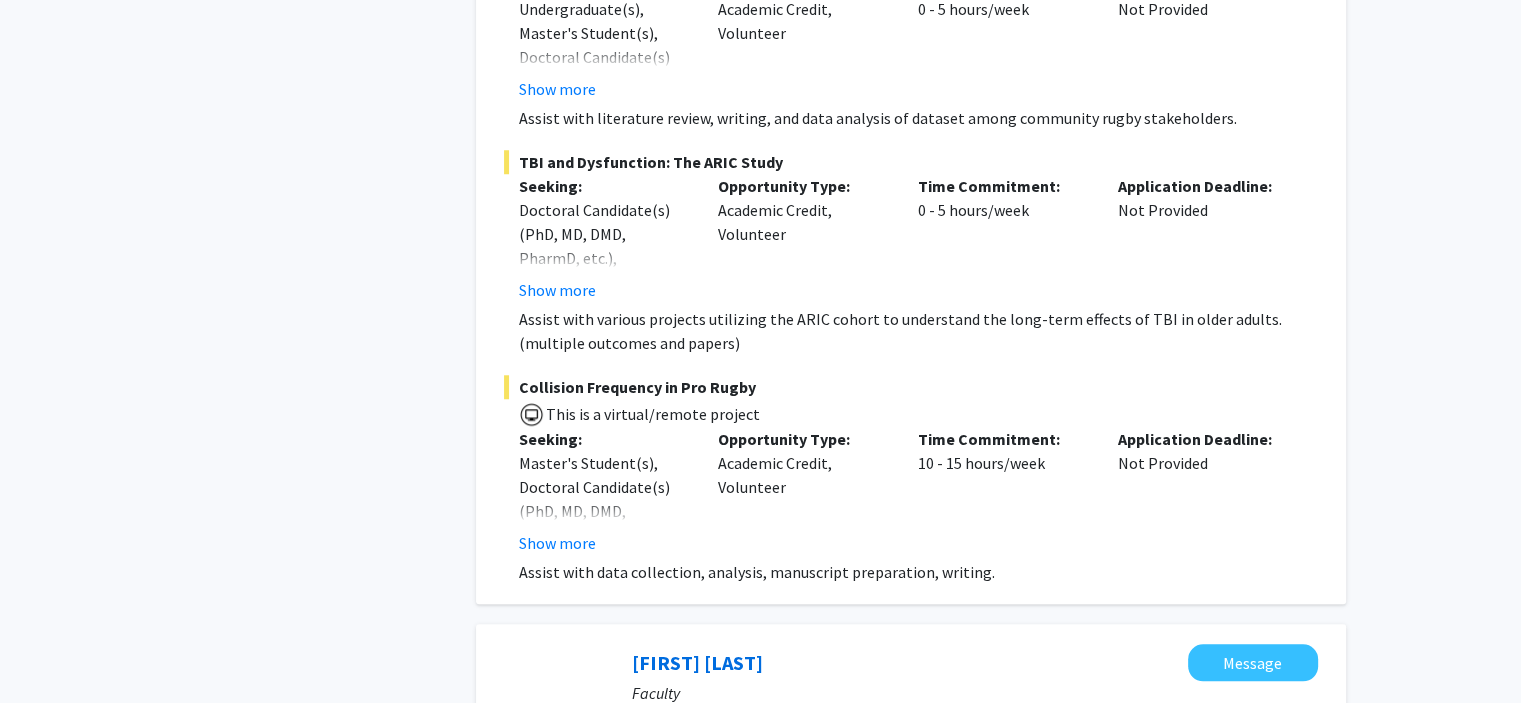 click on "Assist with various projects utilizing the ARIC cohort to understand the long-term effects of TBI in older adults. (multiple outcomes and papers)" 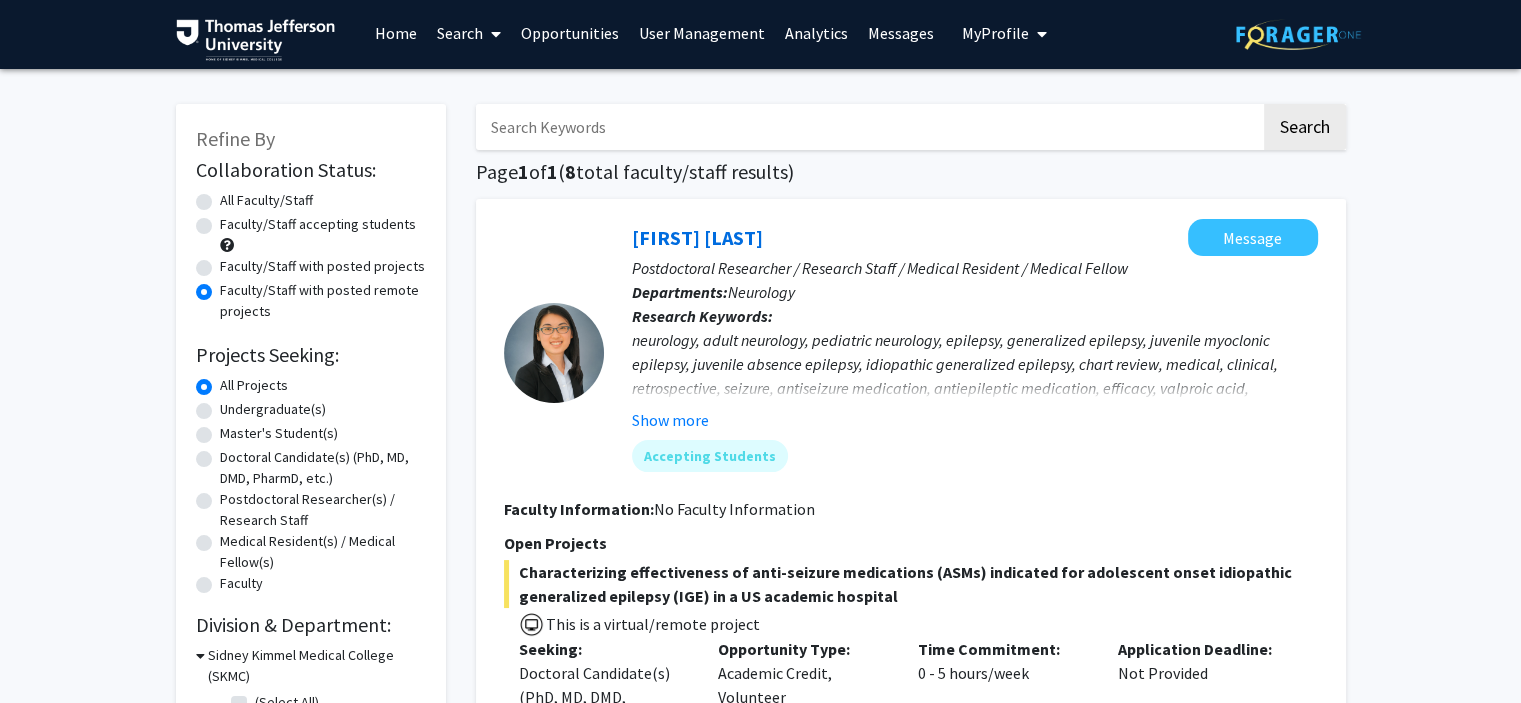 scroll, scrollTop: 0, scrollLeft: 0, axis: both 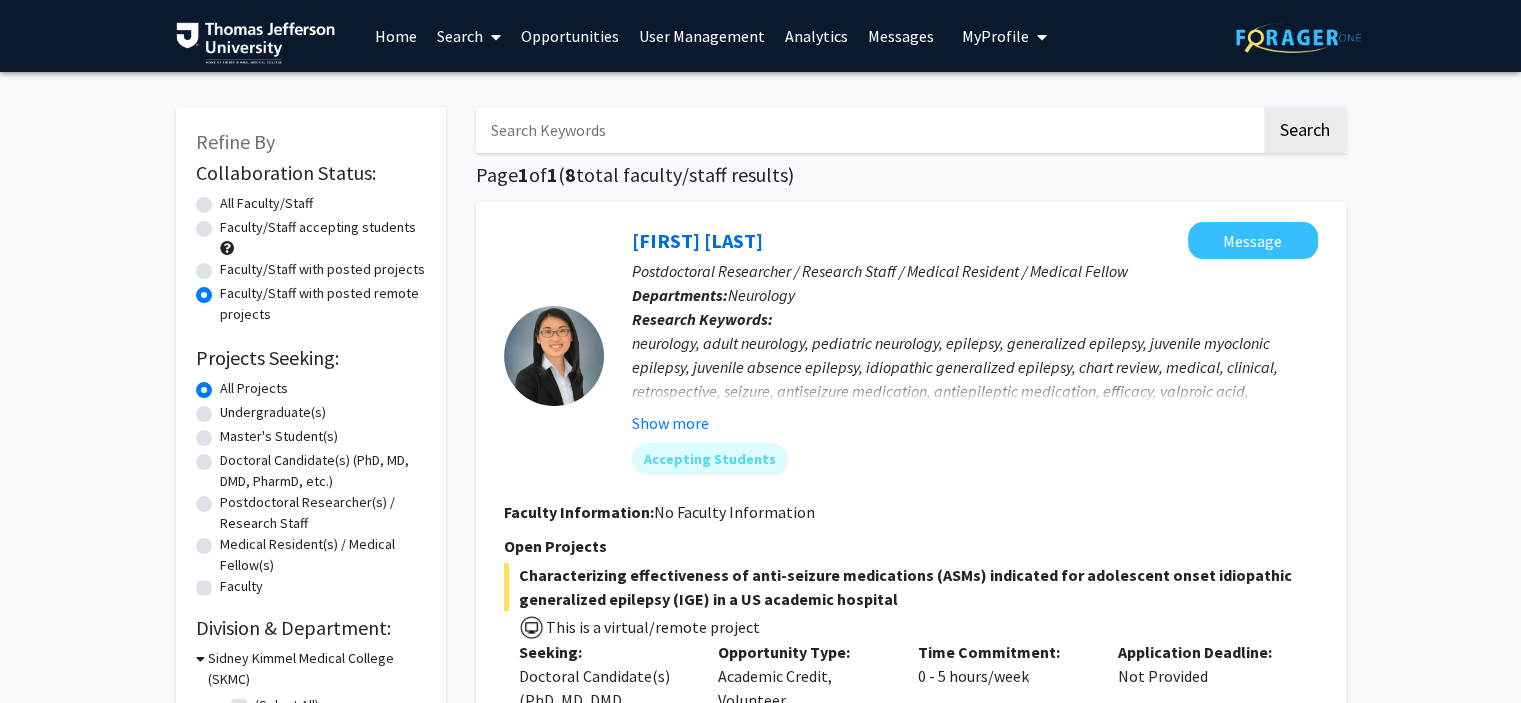 click on "All Faculty/Staff" 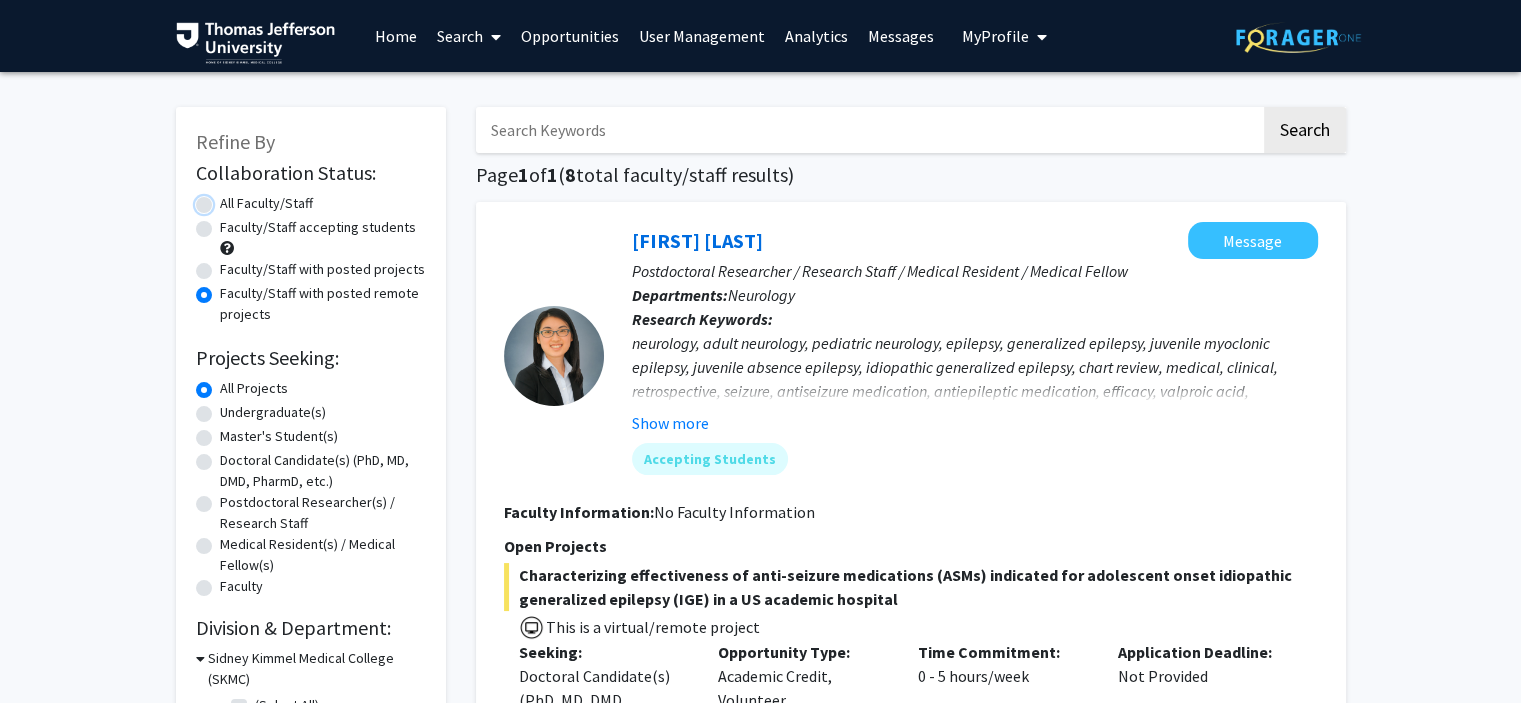 click on "All Faculty/Staff" at bounding box center (226, 199) 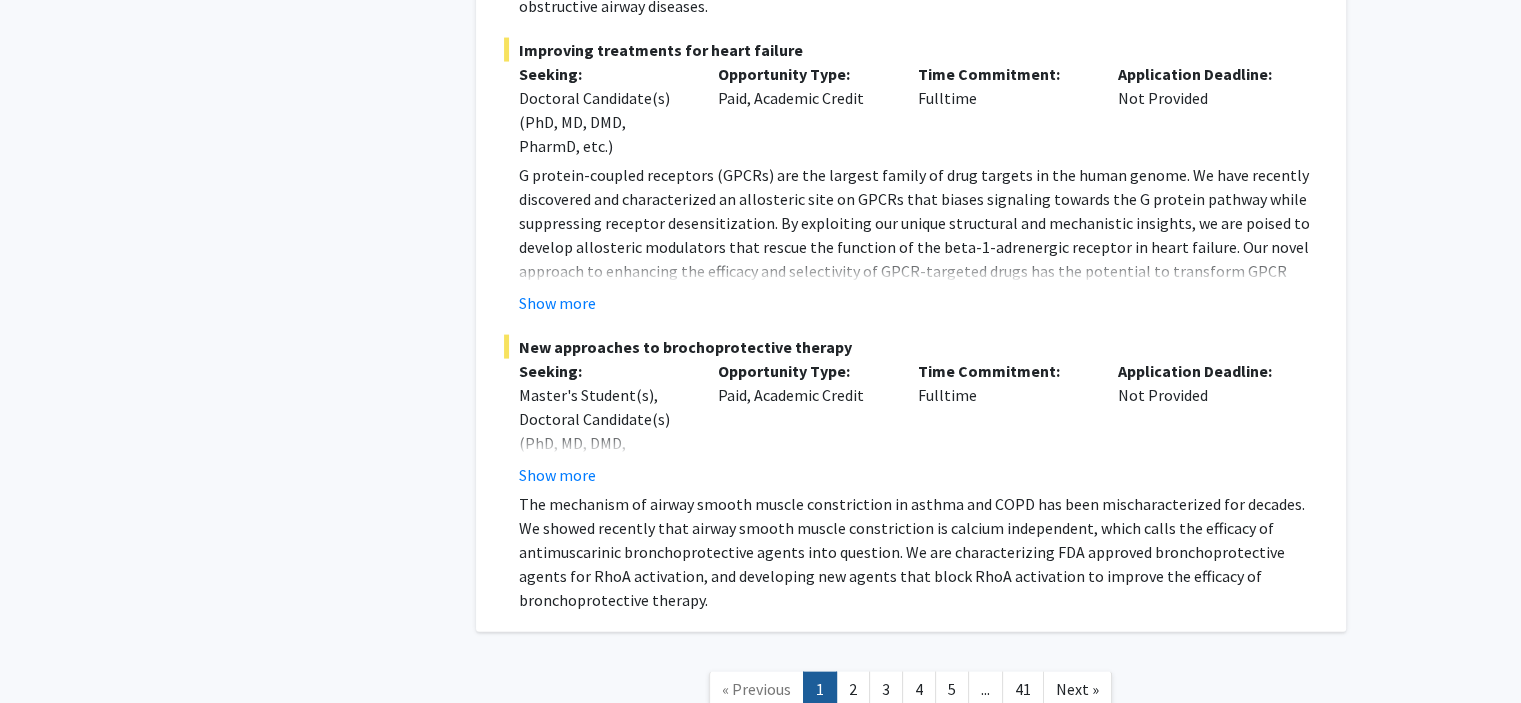 scroll, scrollTop: 11920, scrollLeft: 0, axis: vertical 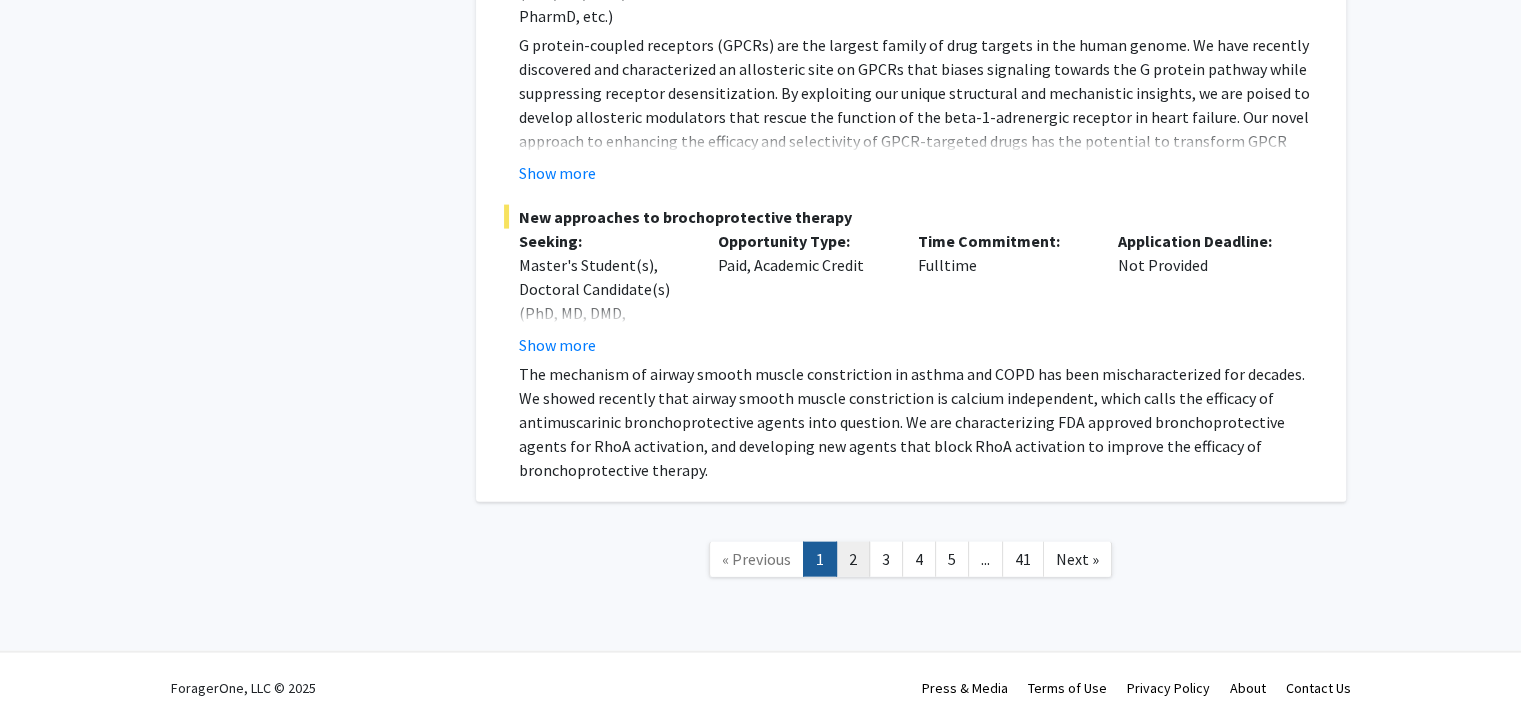 click on "2" 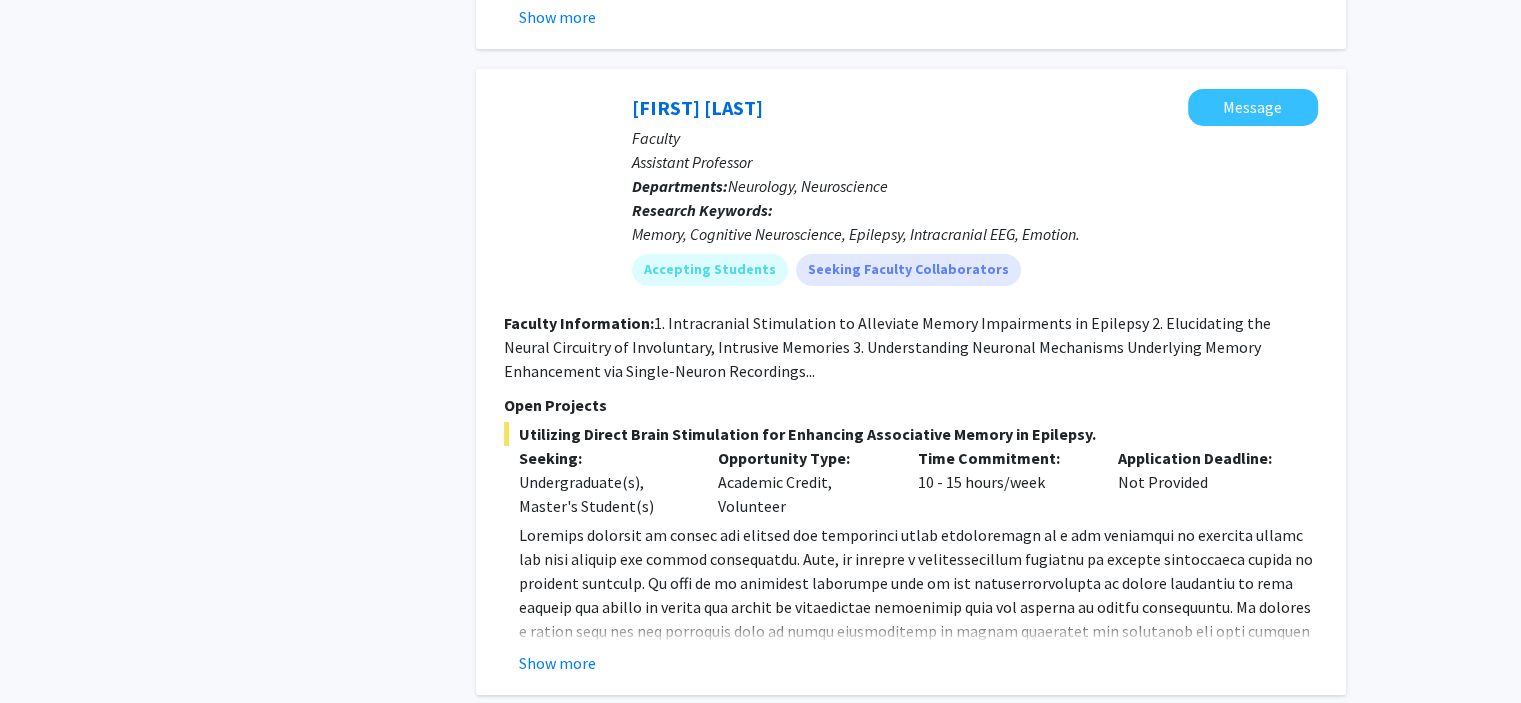 scroll, scrollTop: 7062, scrollLeft: 0, axis: vertical 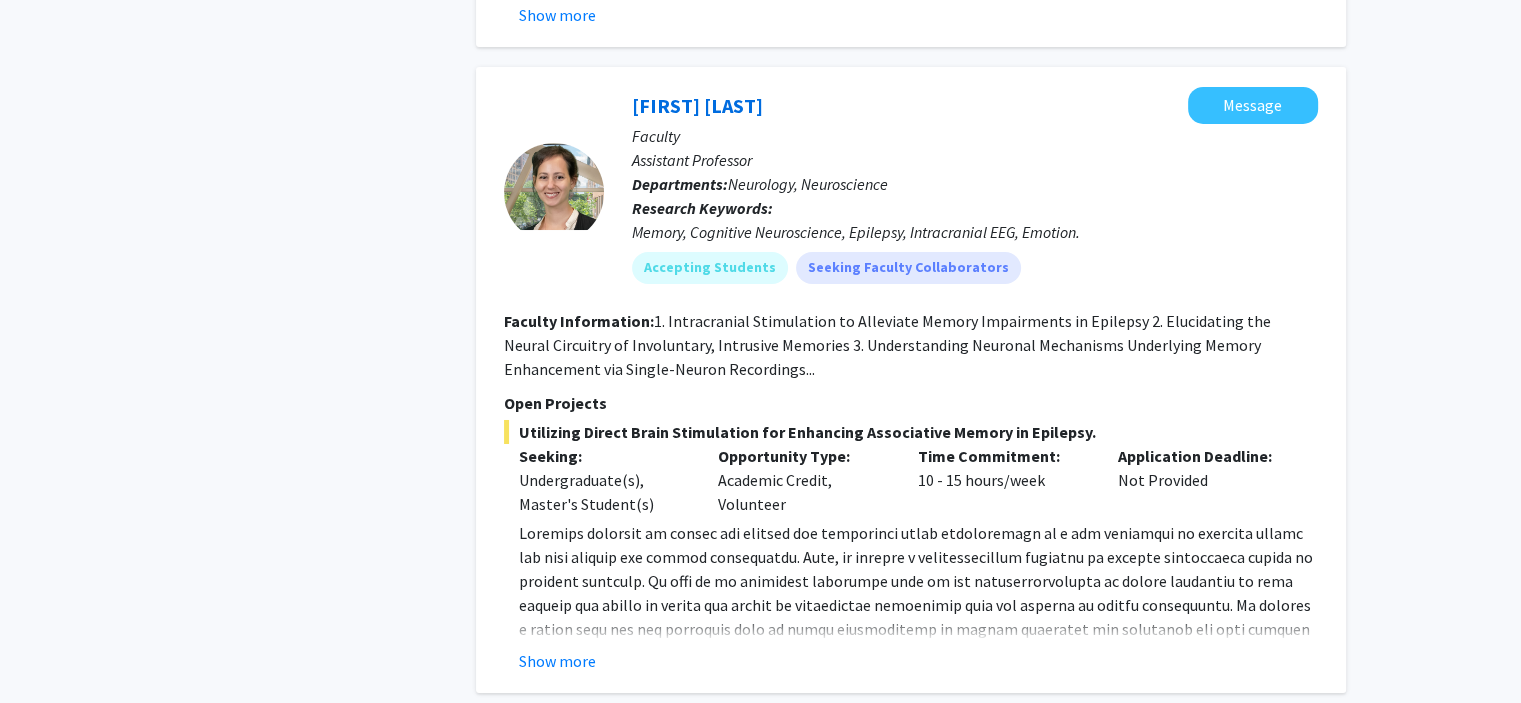 click on "3" 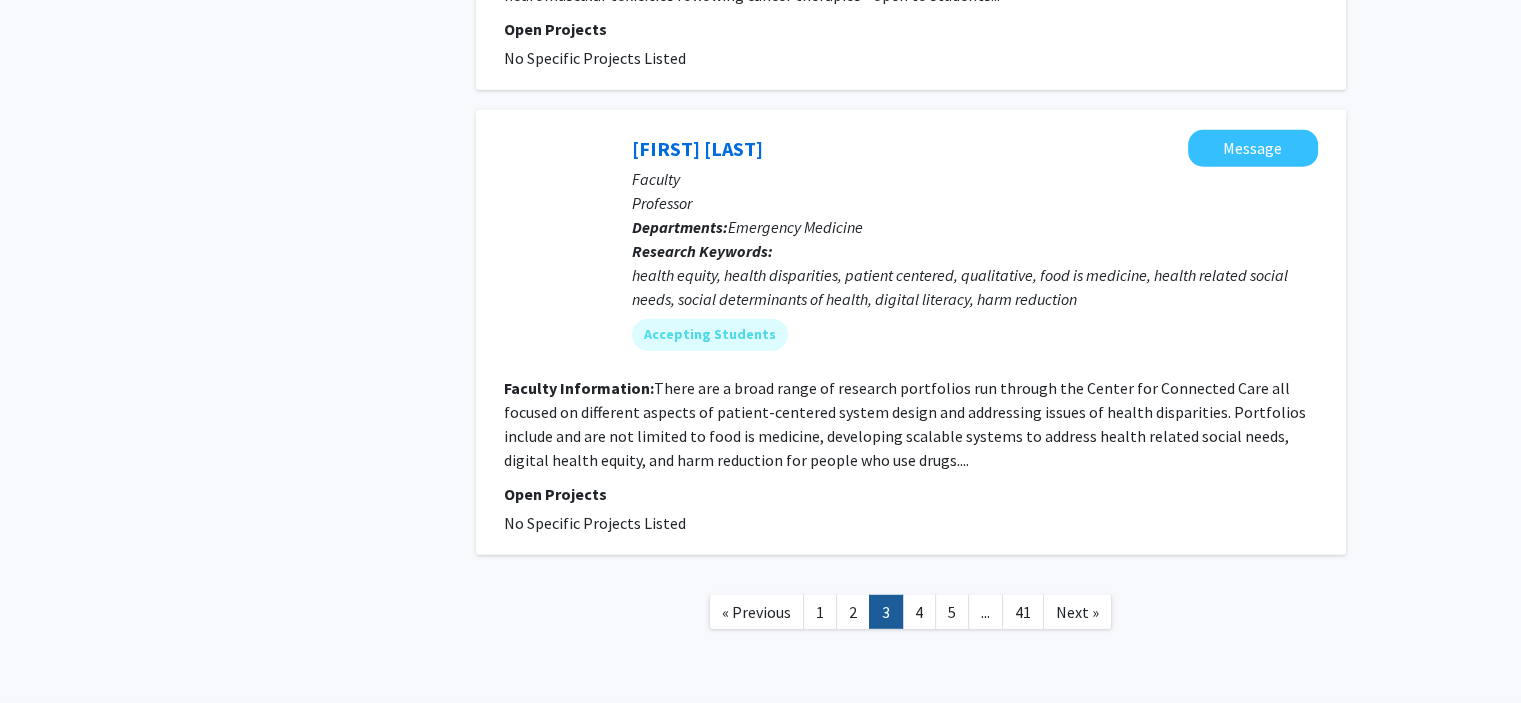 scroll, scrollTop: 5504, scrollLeft: 0, axis: vertical 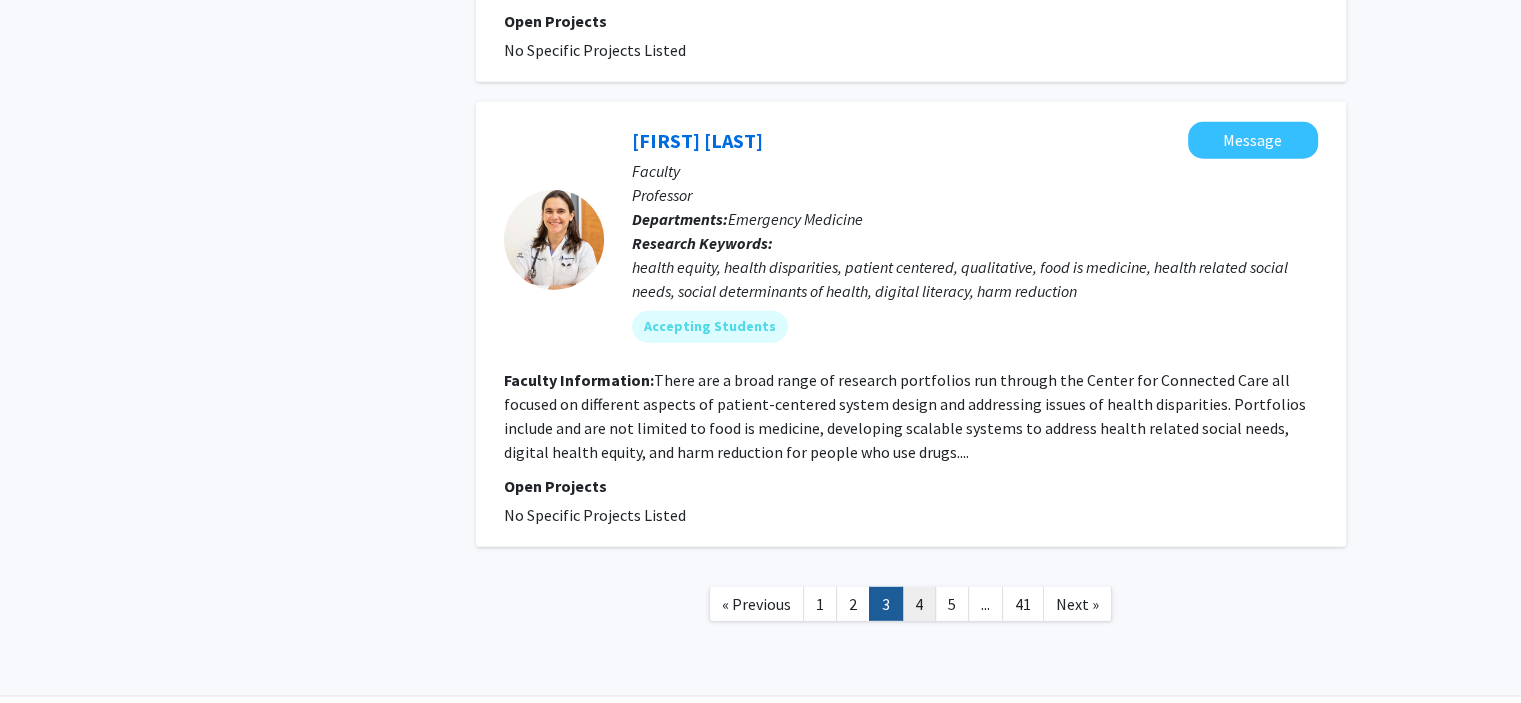 click on "4" 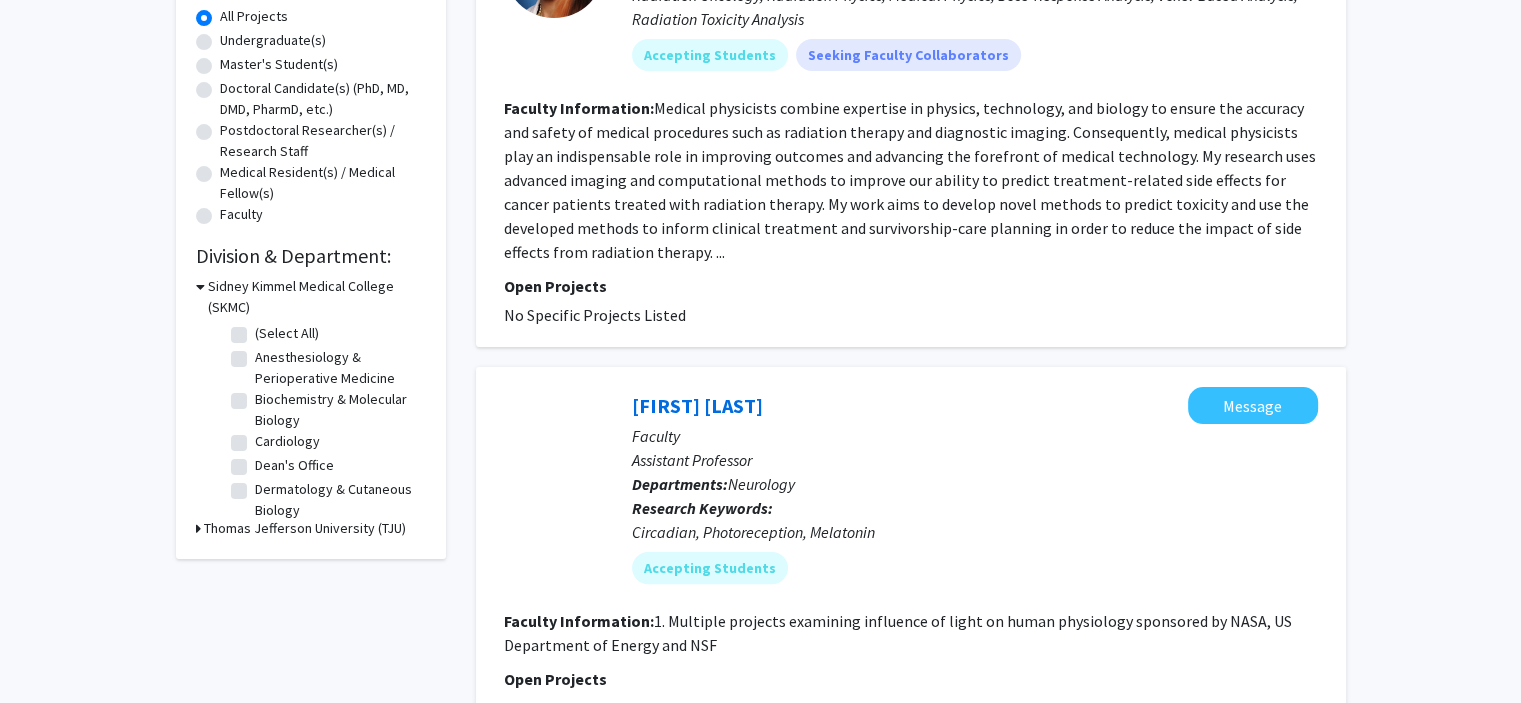 scroll, scrollTop: 0, scrollLeft: 0, axis: both 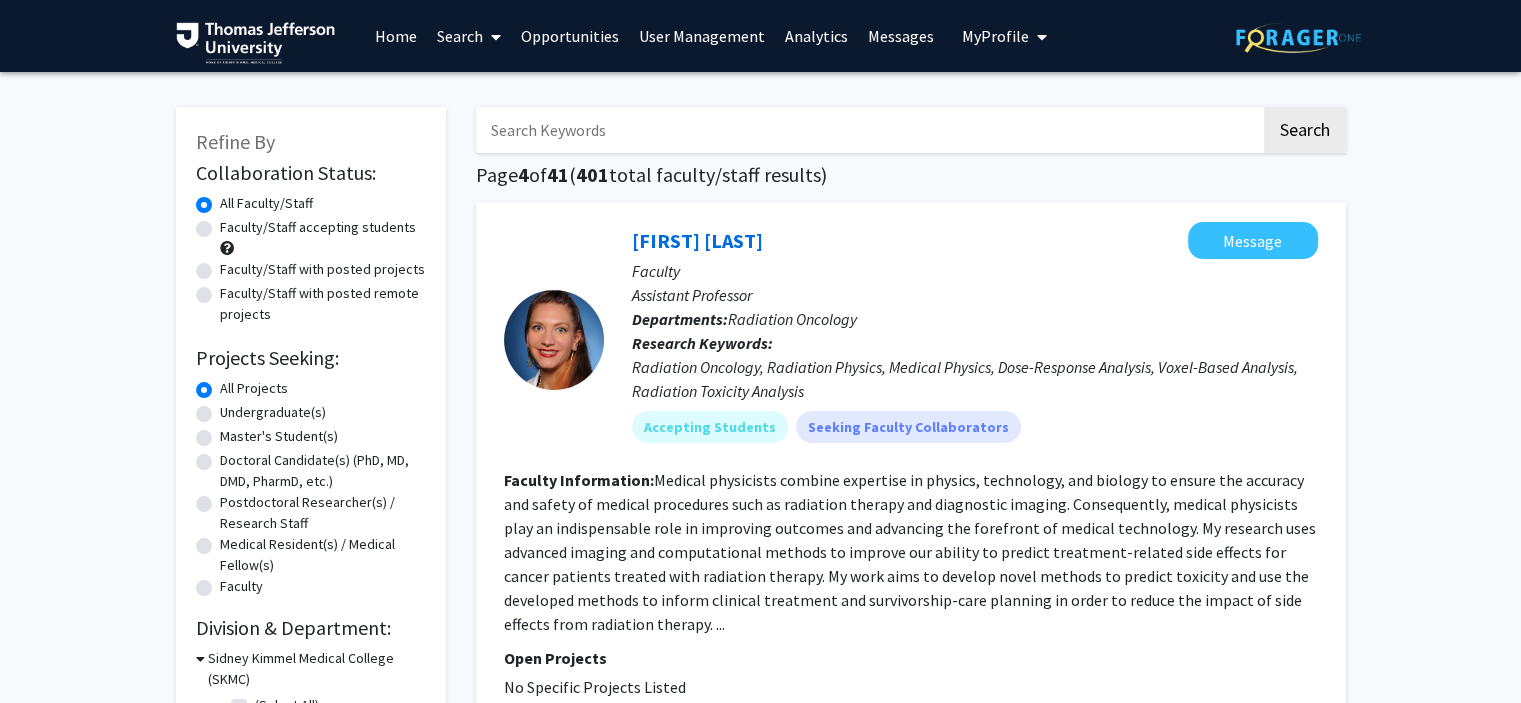 click at bounding box center (868, 130) 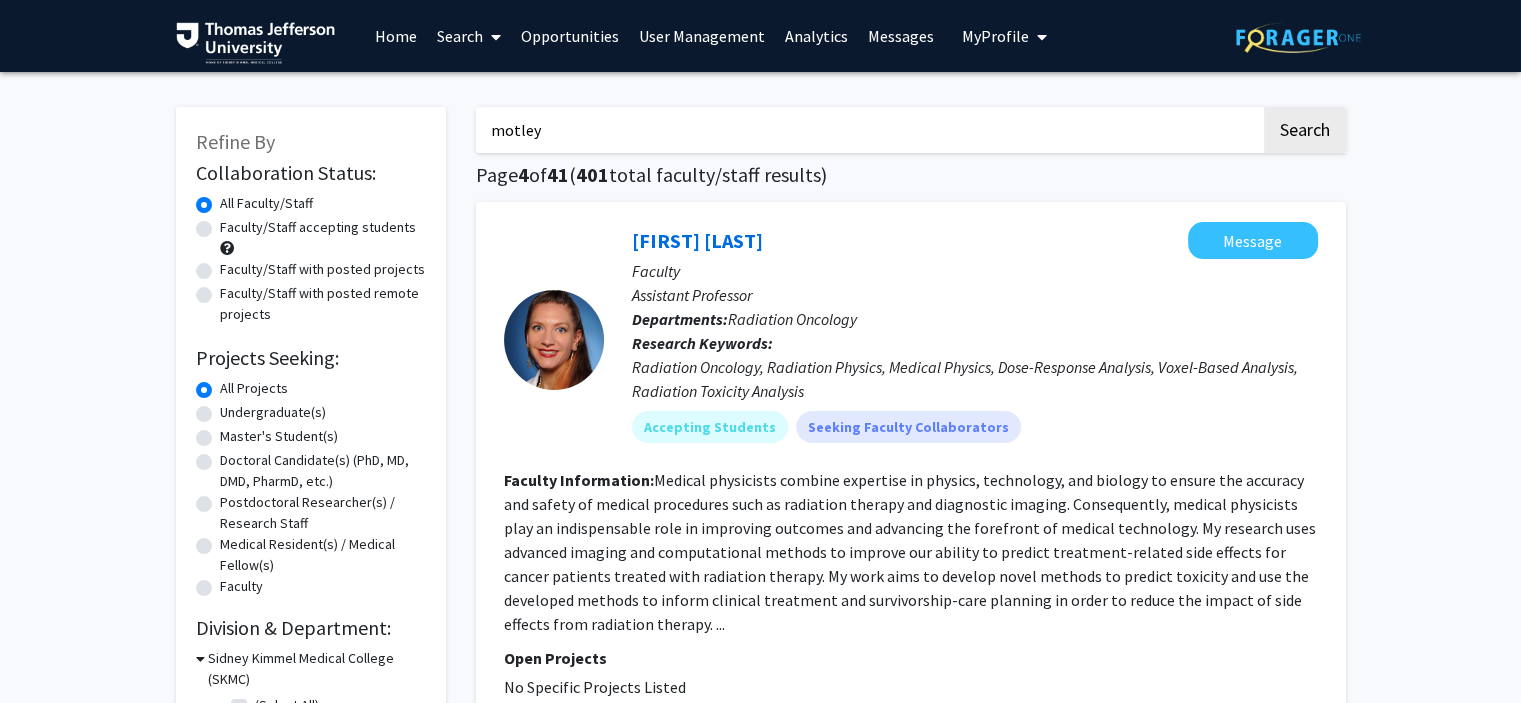 click on "Search" 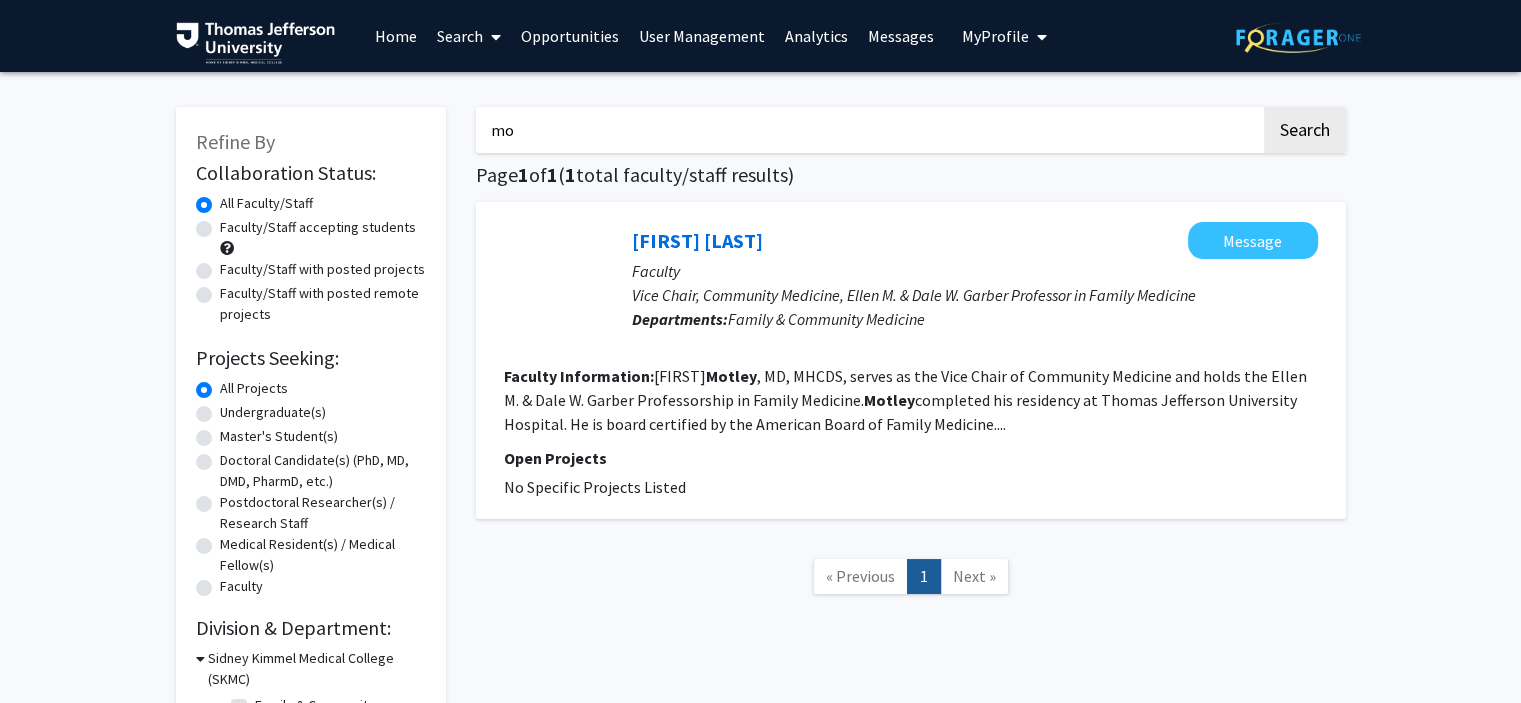 type on "m" 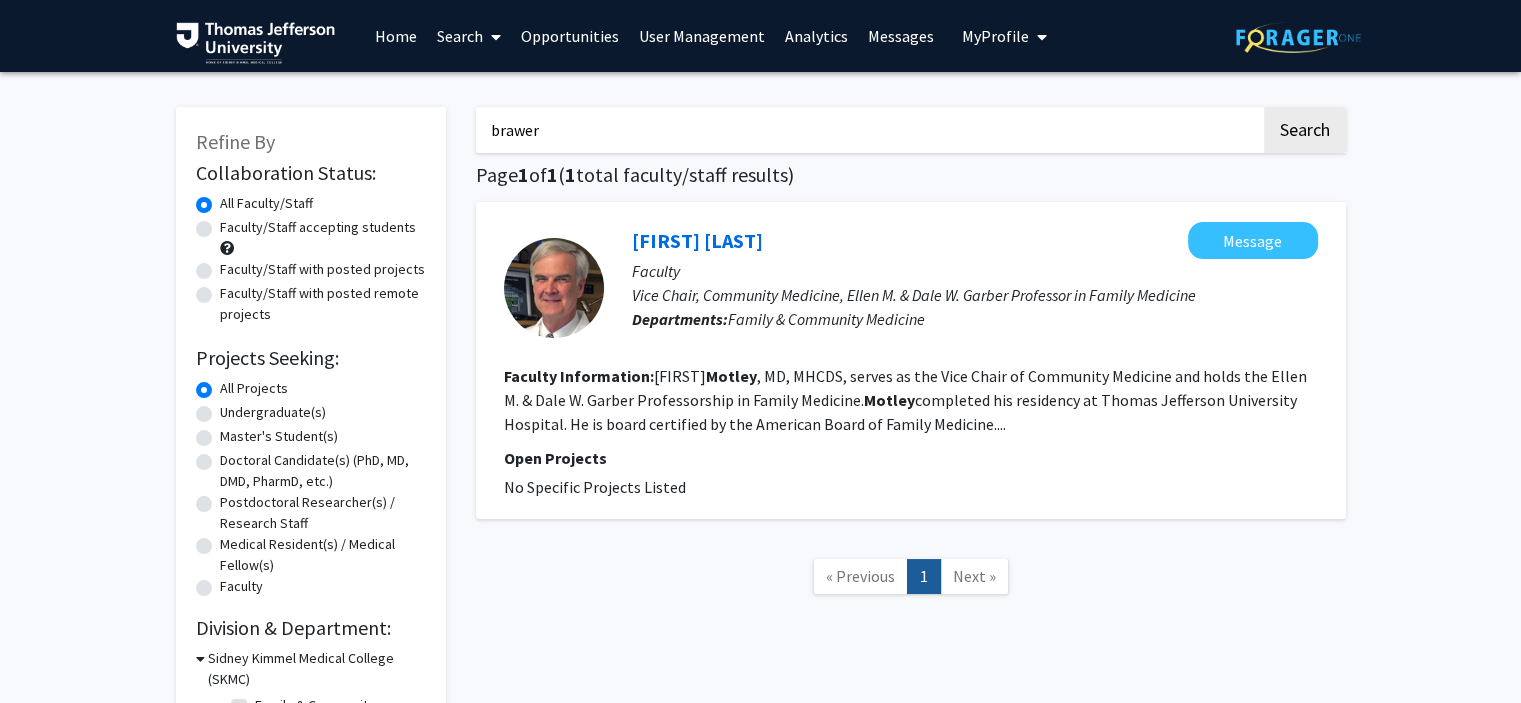 click on "Search" 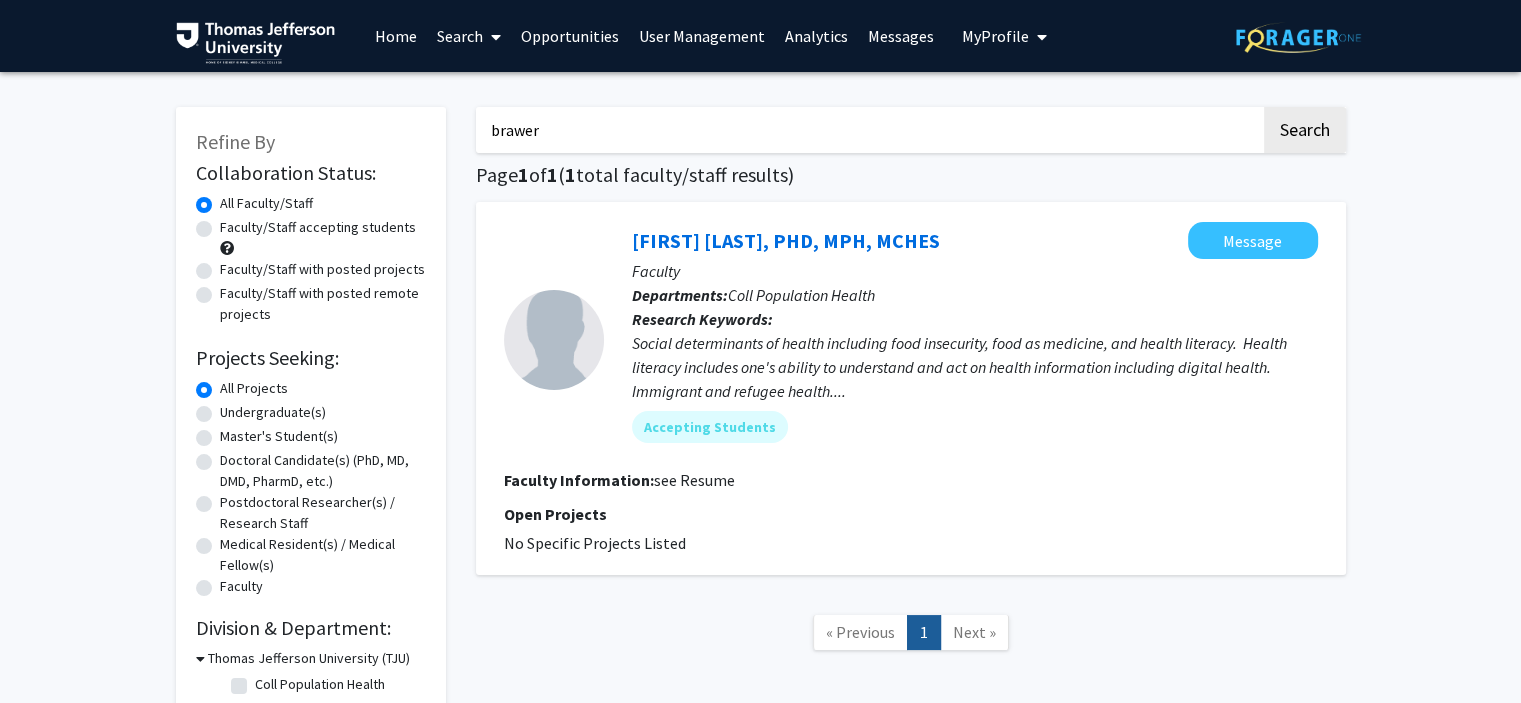 click on "brawer" at bounding box center (868, 130) 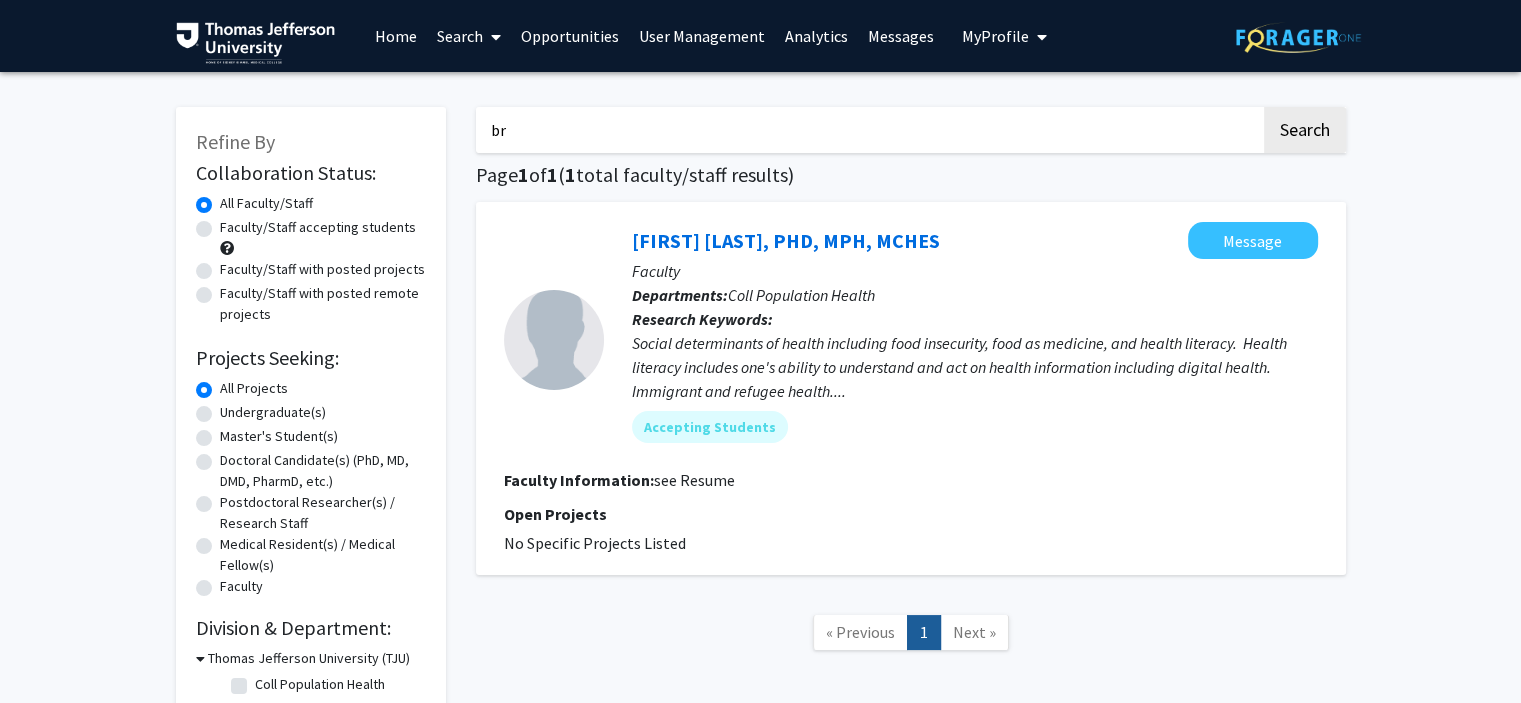 type on "b" 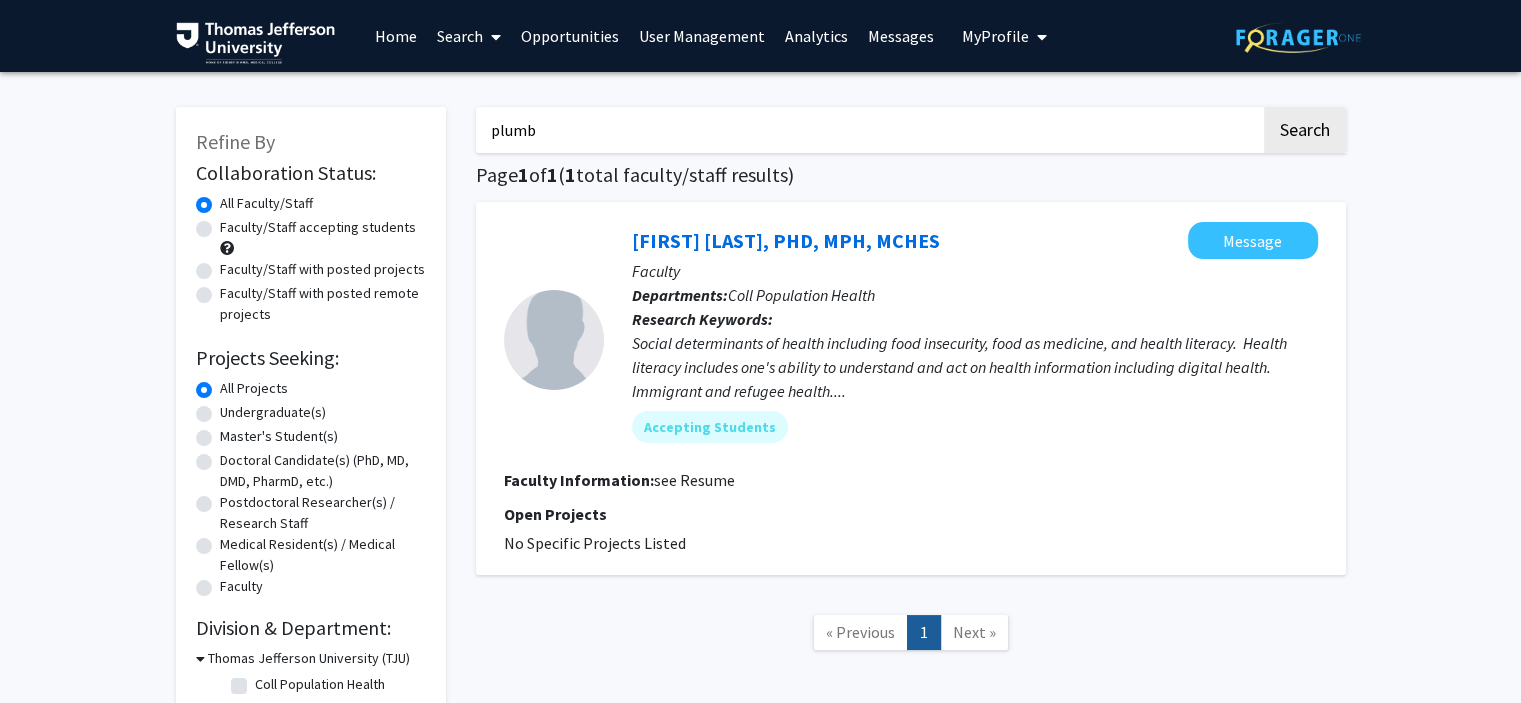 type on "plumb" 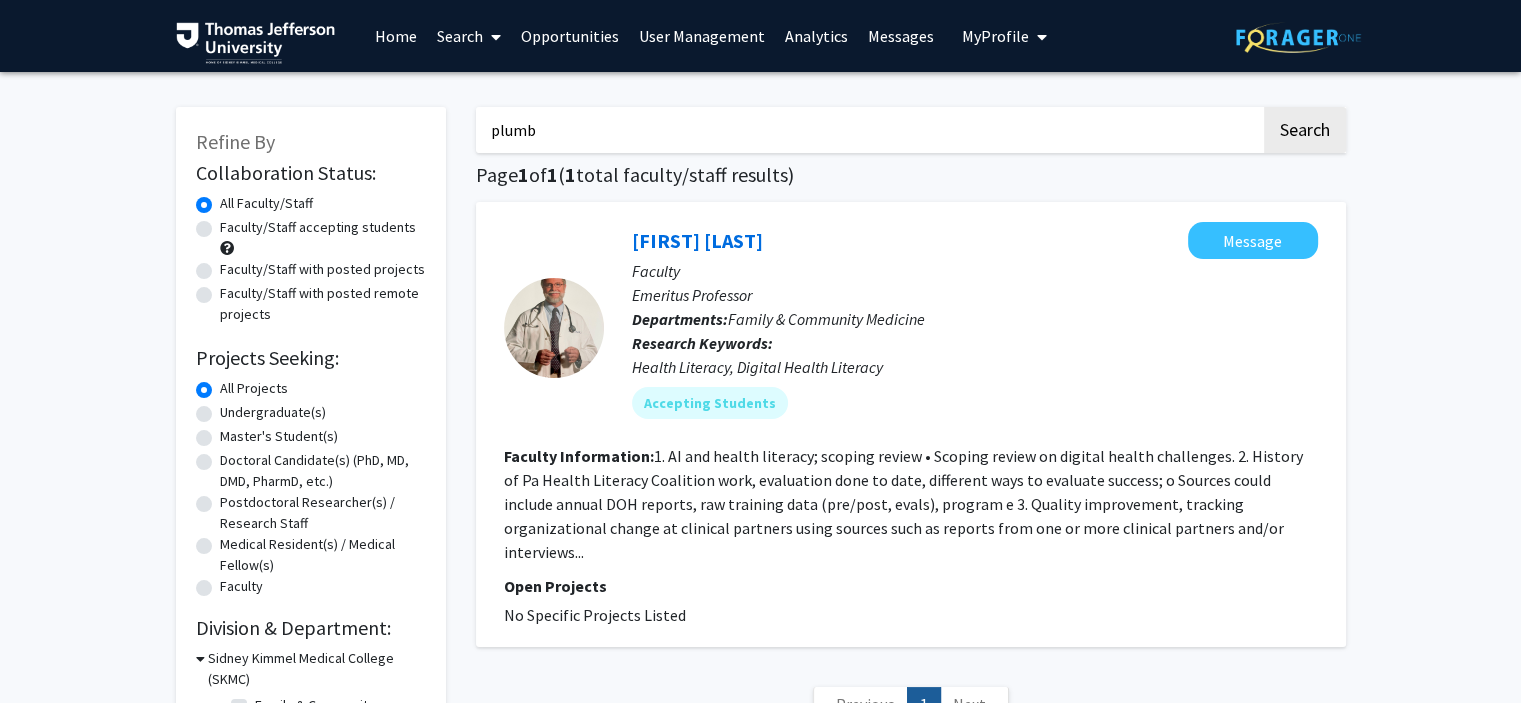 click on "plumb" at bounding box center [868, 130] 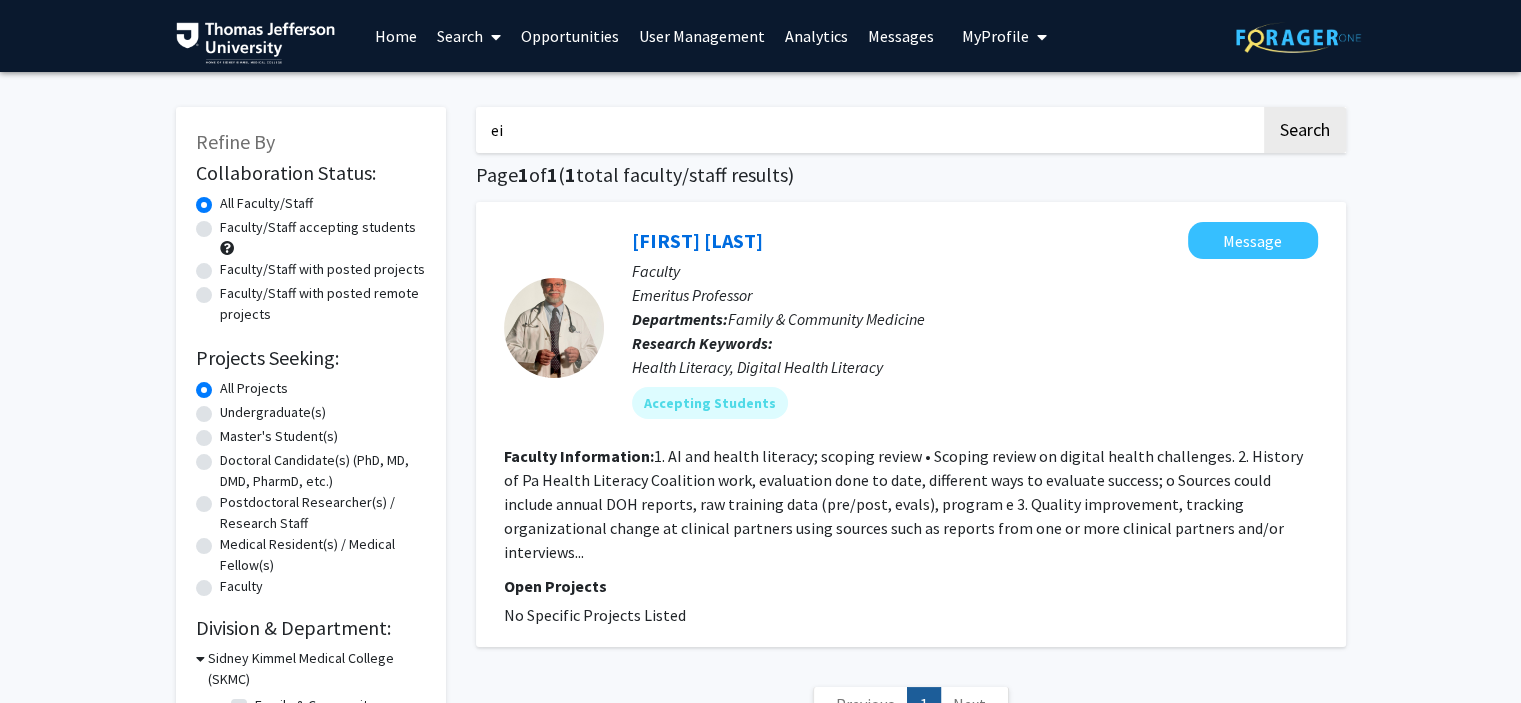 type on "e" 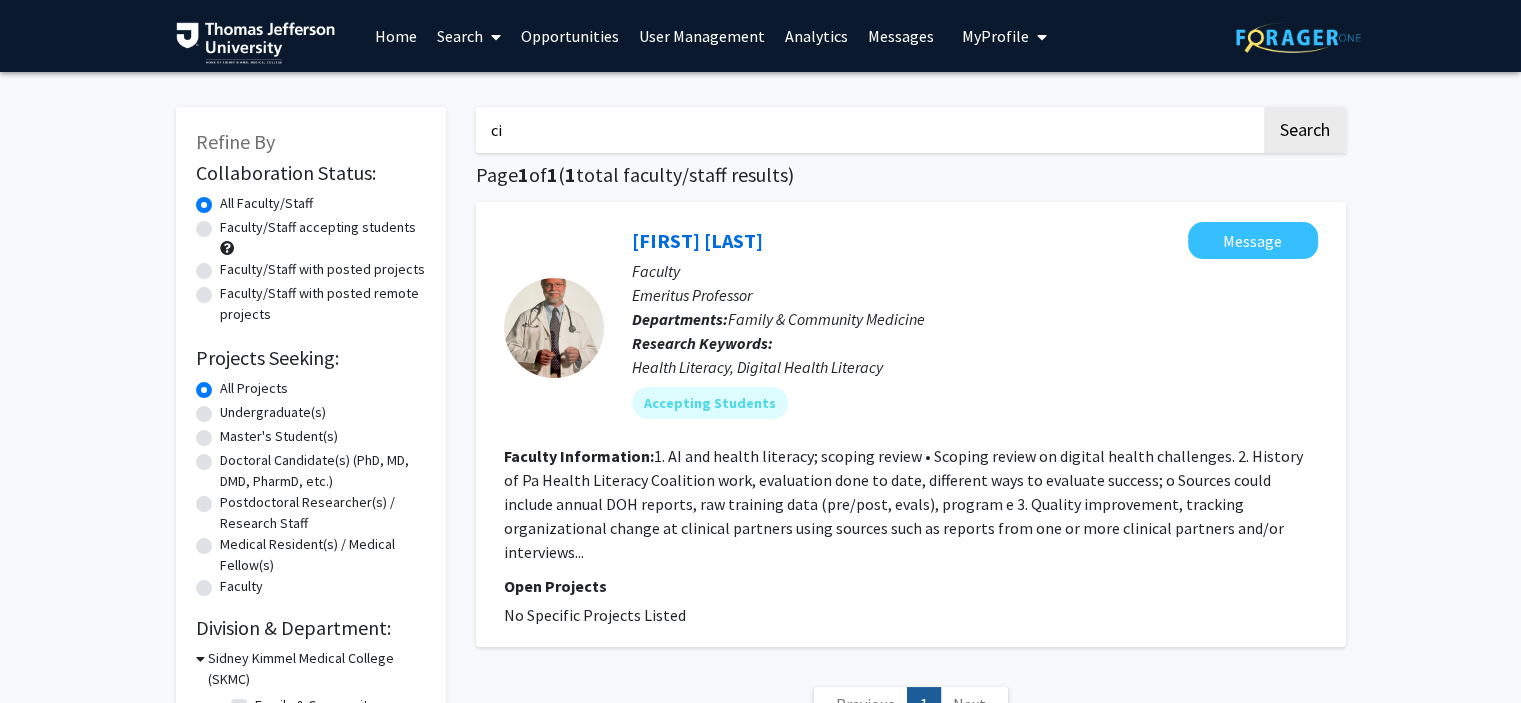 type on "c" 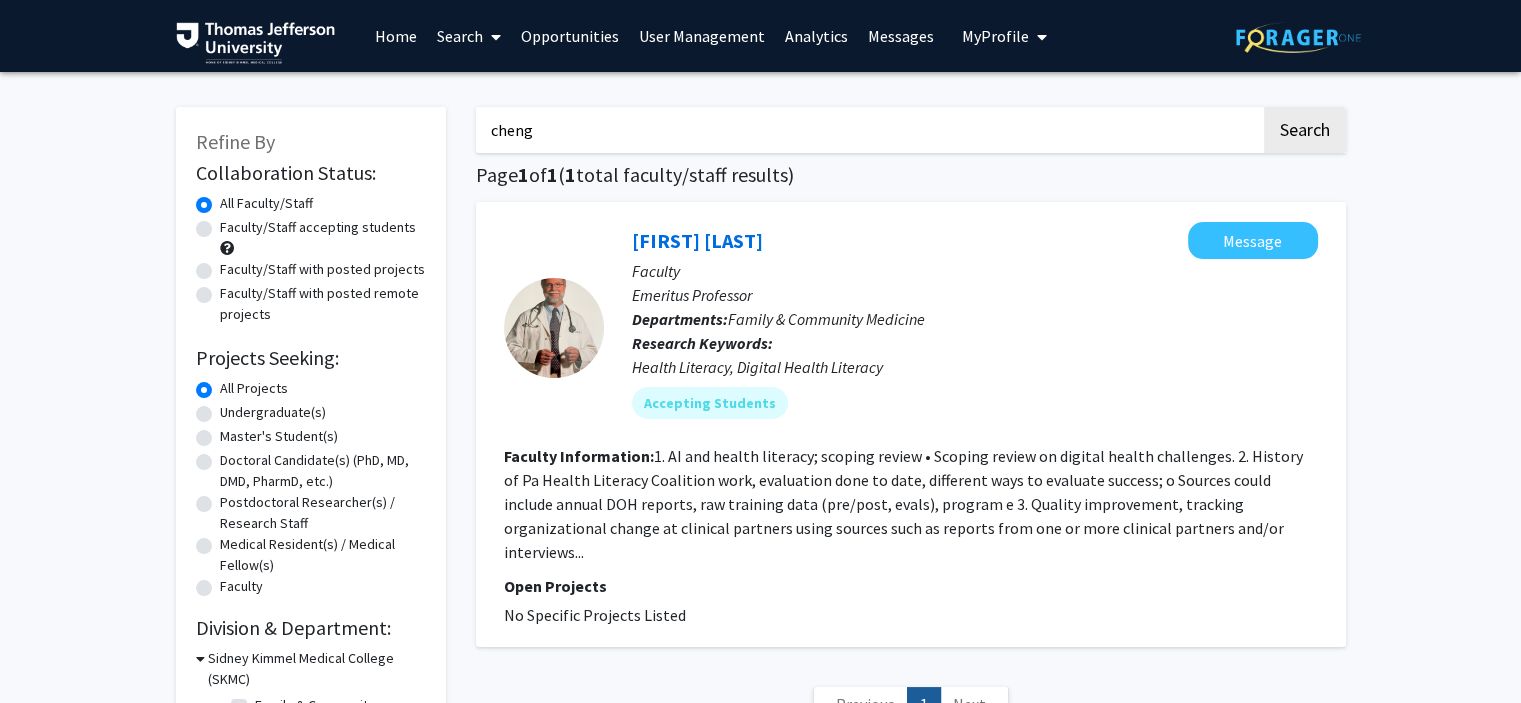 type on "cheng" 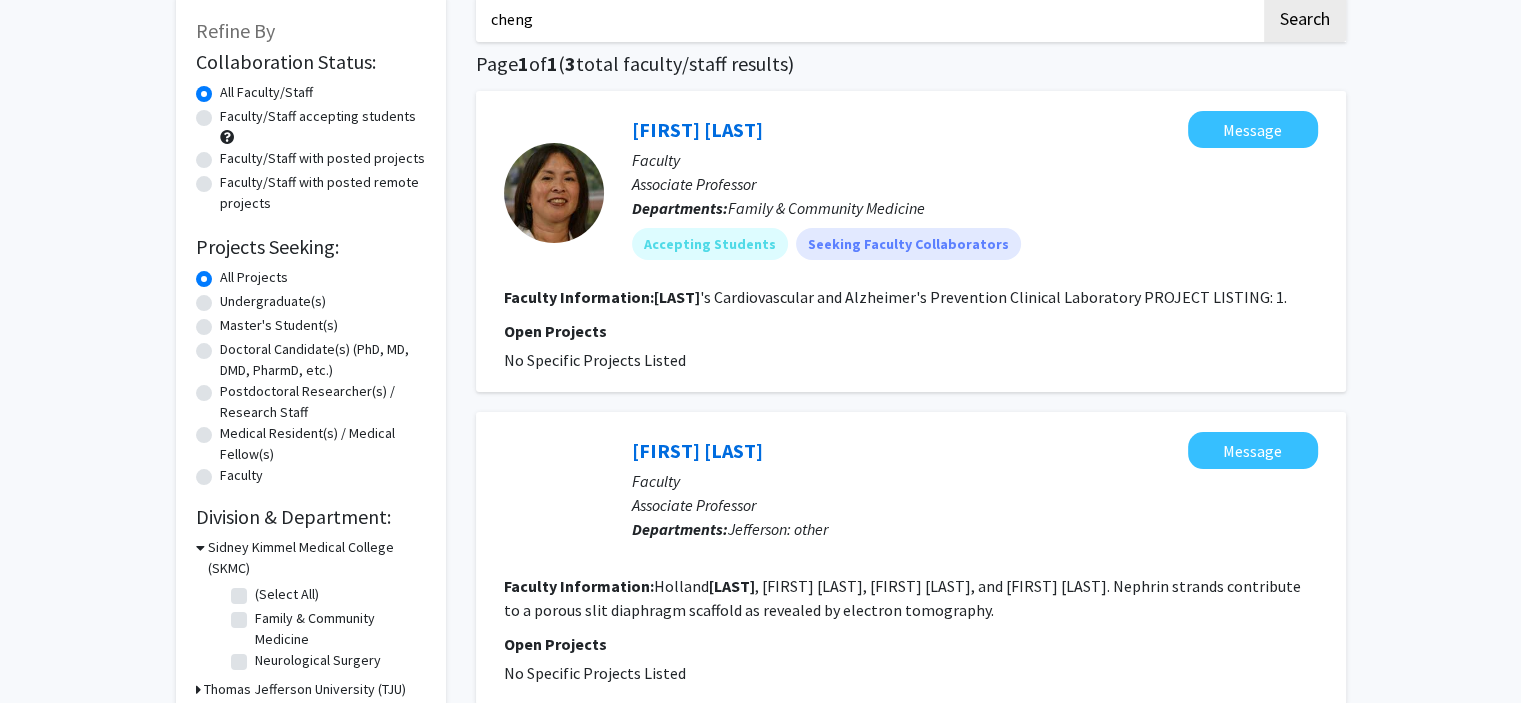 scroll, scrollTop: 0, scrollLeft: 0, axis: both 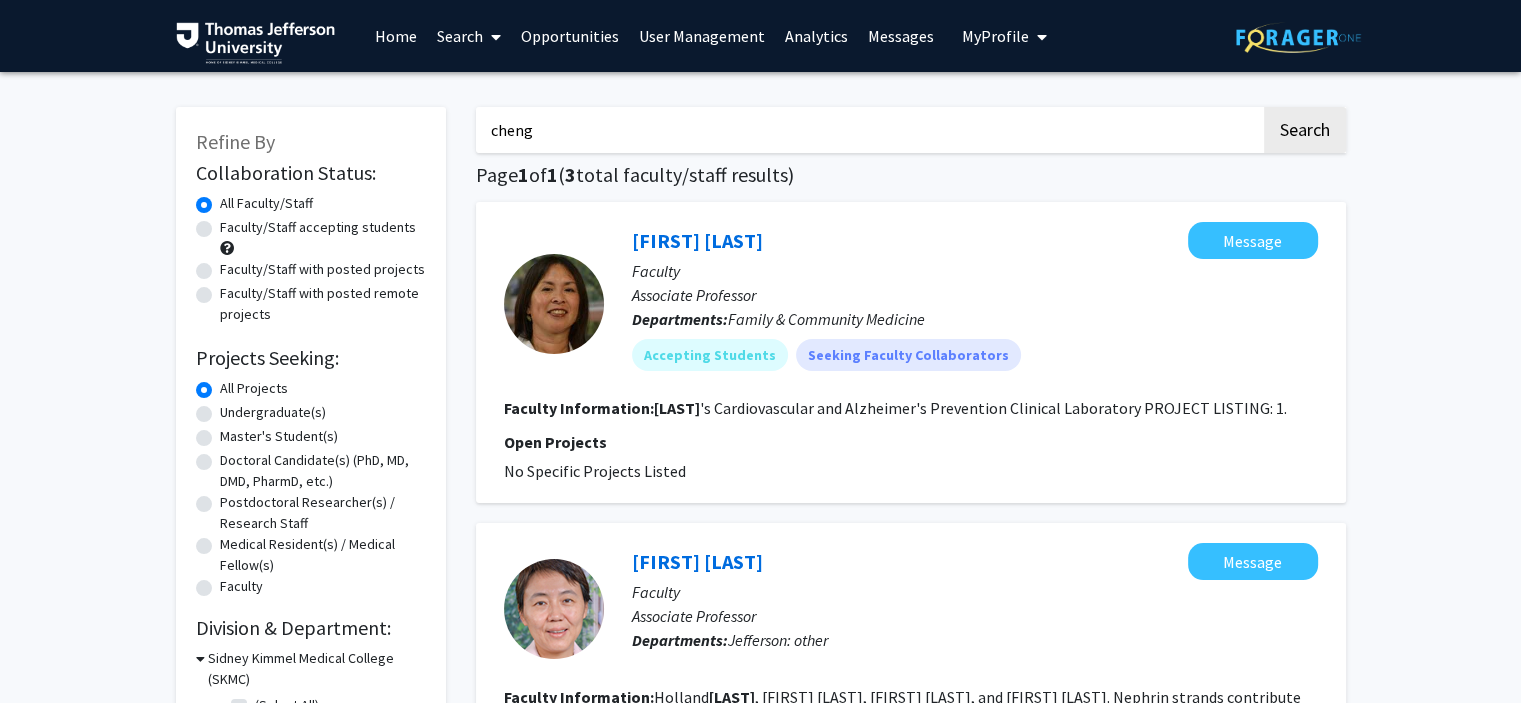 click on "cheng" at bounding box center (868, 130) 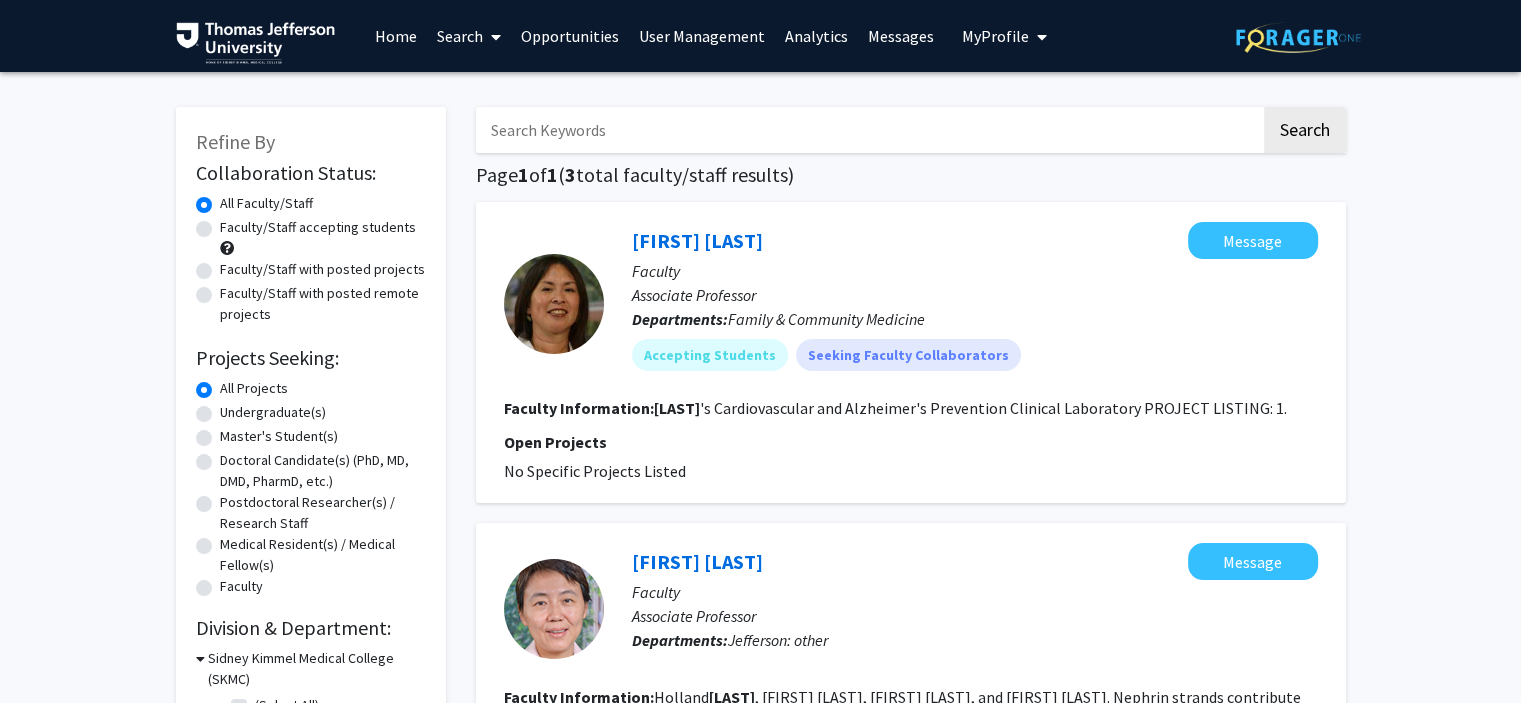 type 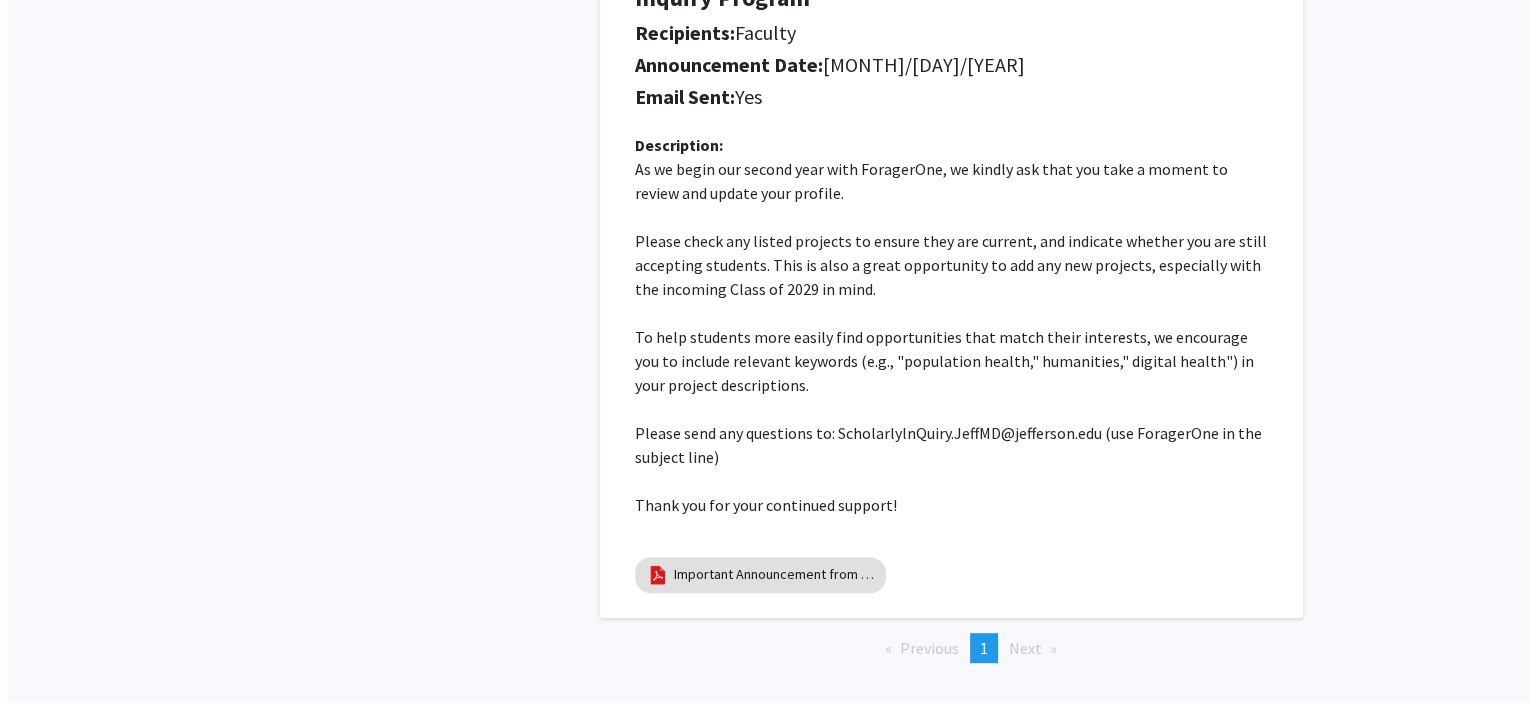 scroll, scrollTop: 676, scrollLeft: 0, axis: vertical 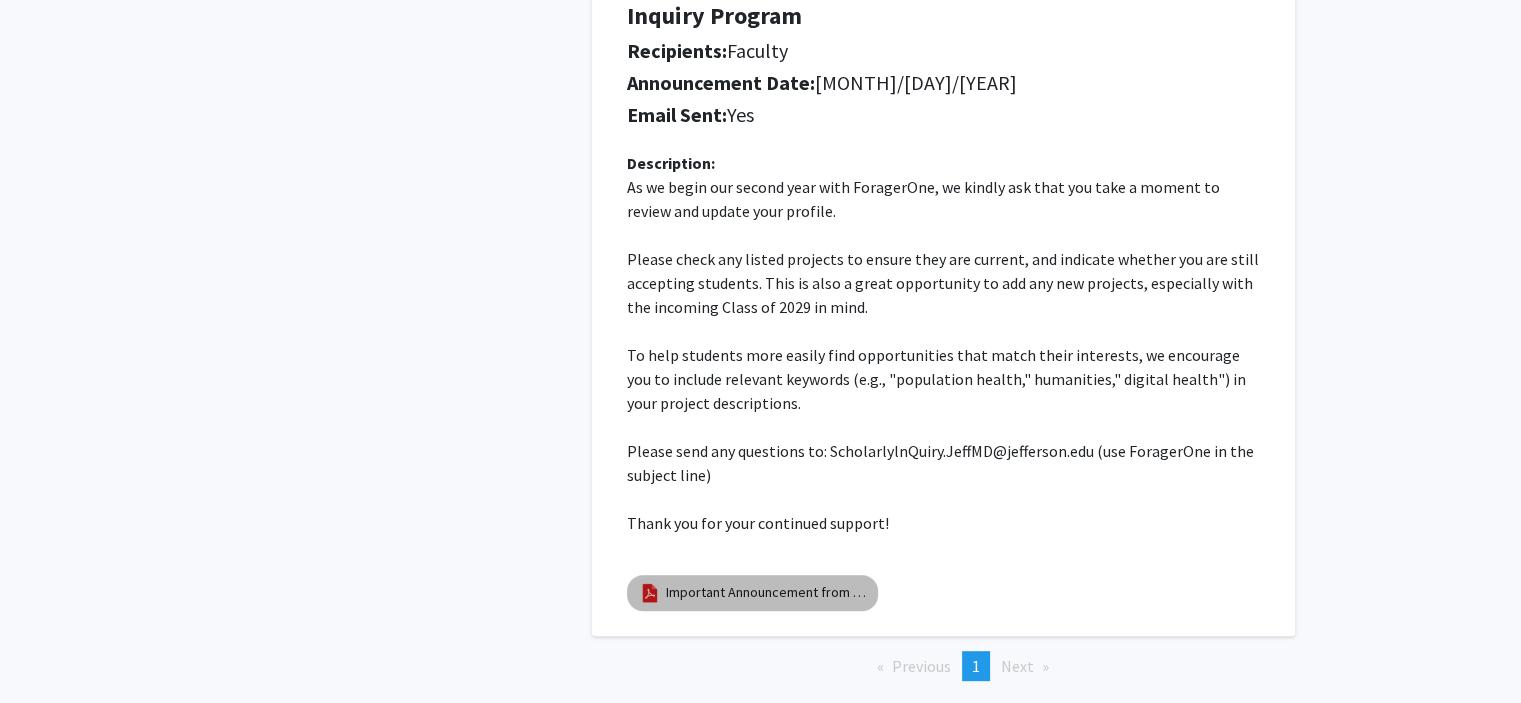 click on "Important Announcement from the SKMC Scholarly Inquiry Program" at bounding box center (766, 592) 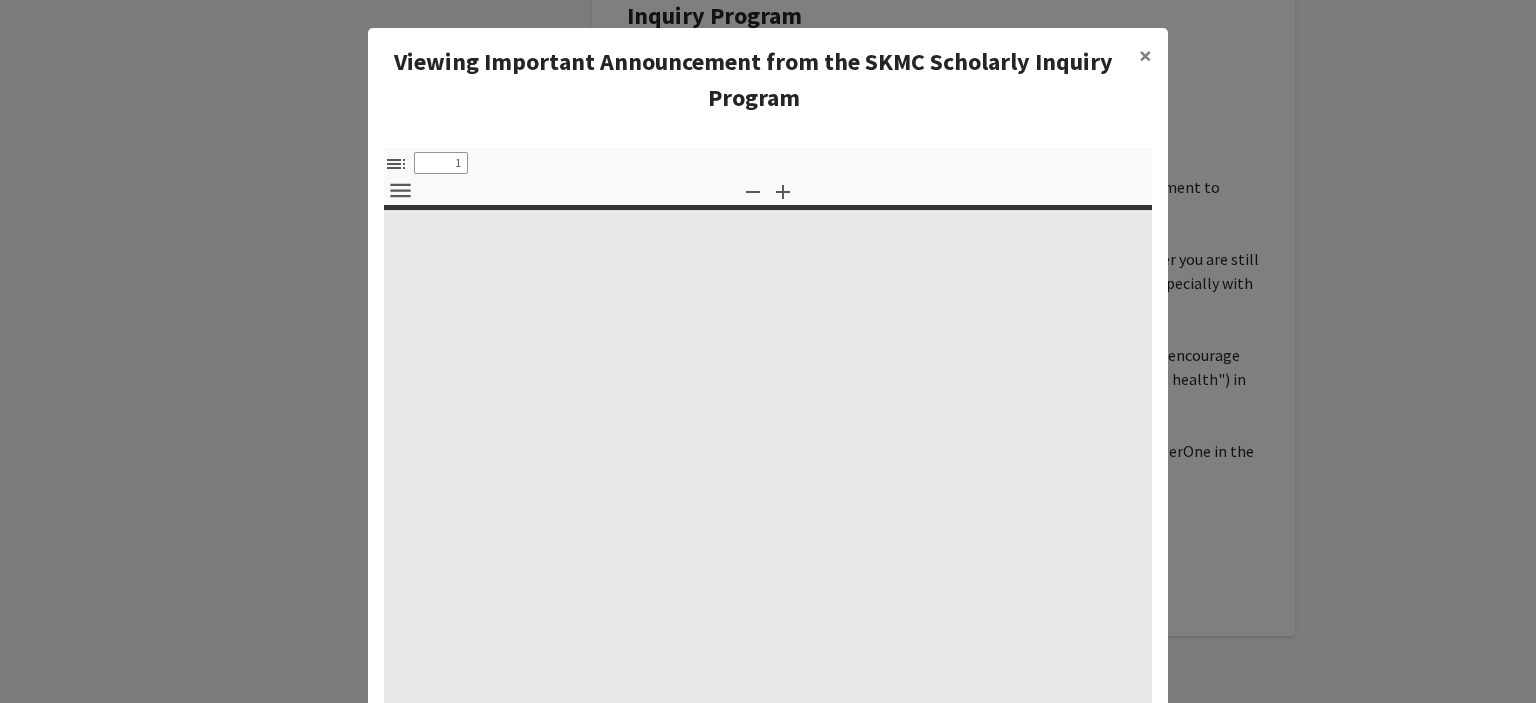 select on "custom" 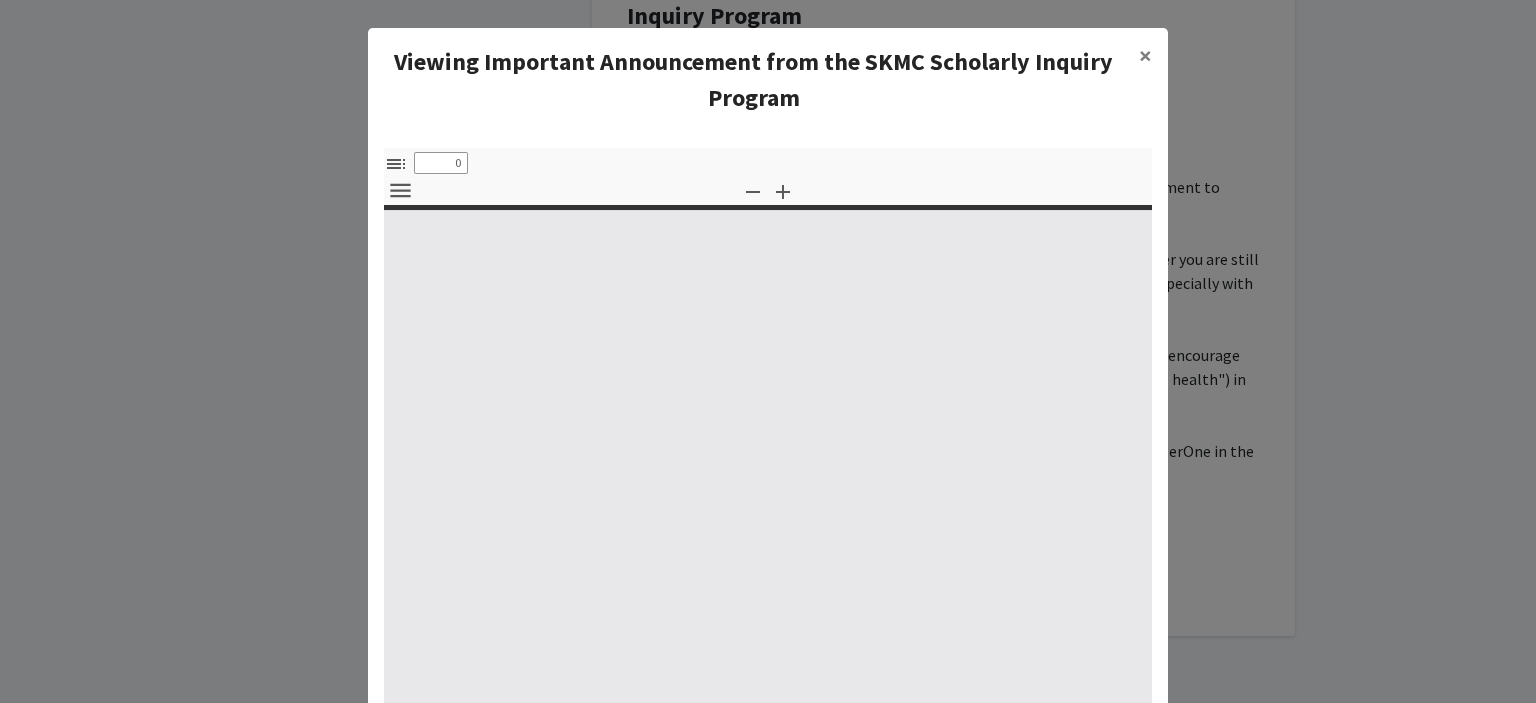 select on "custom" 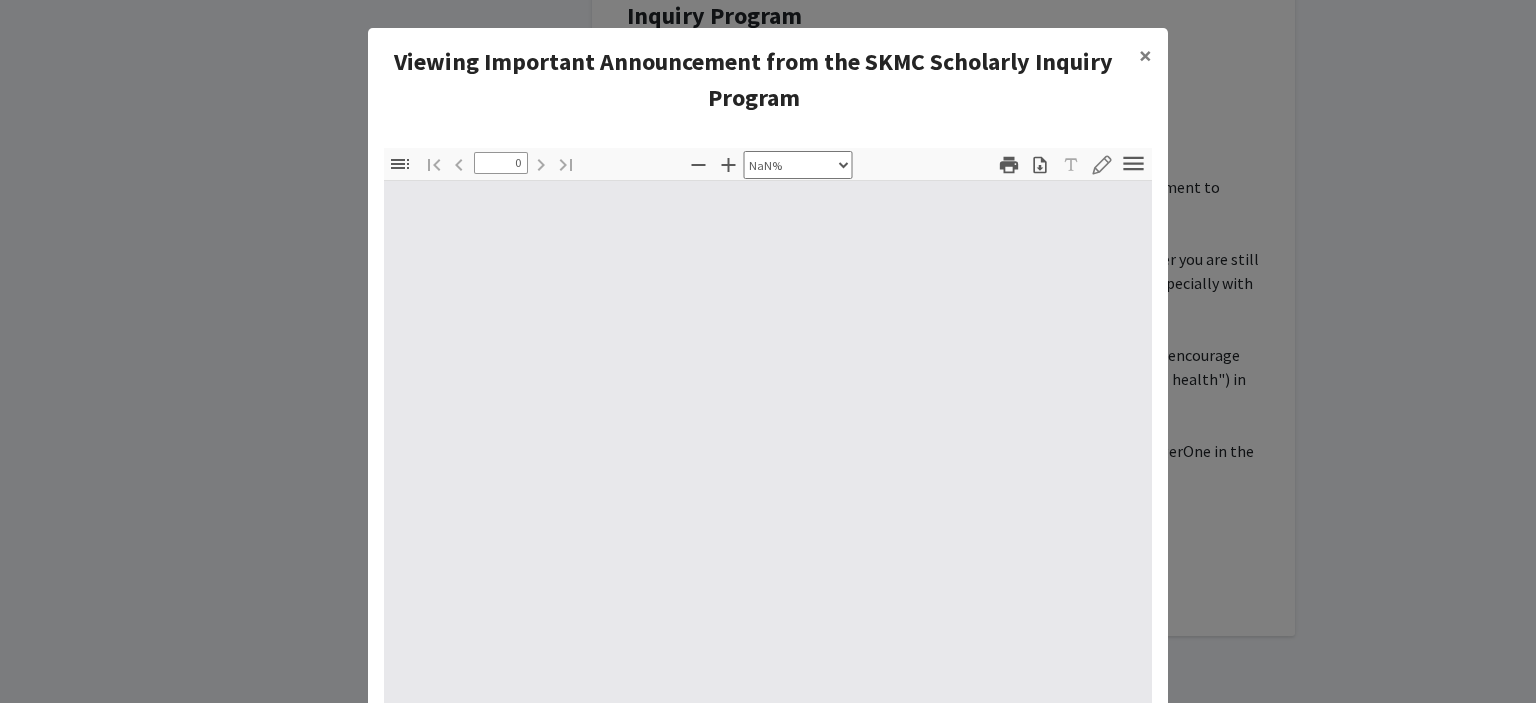 type on "1" 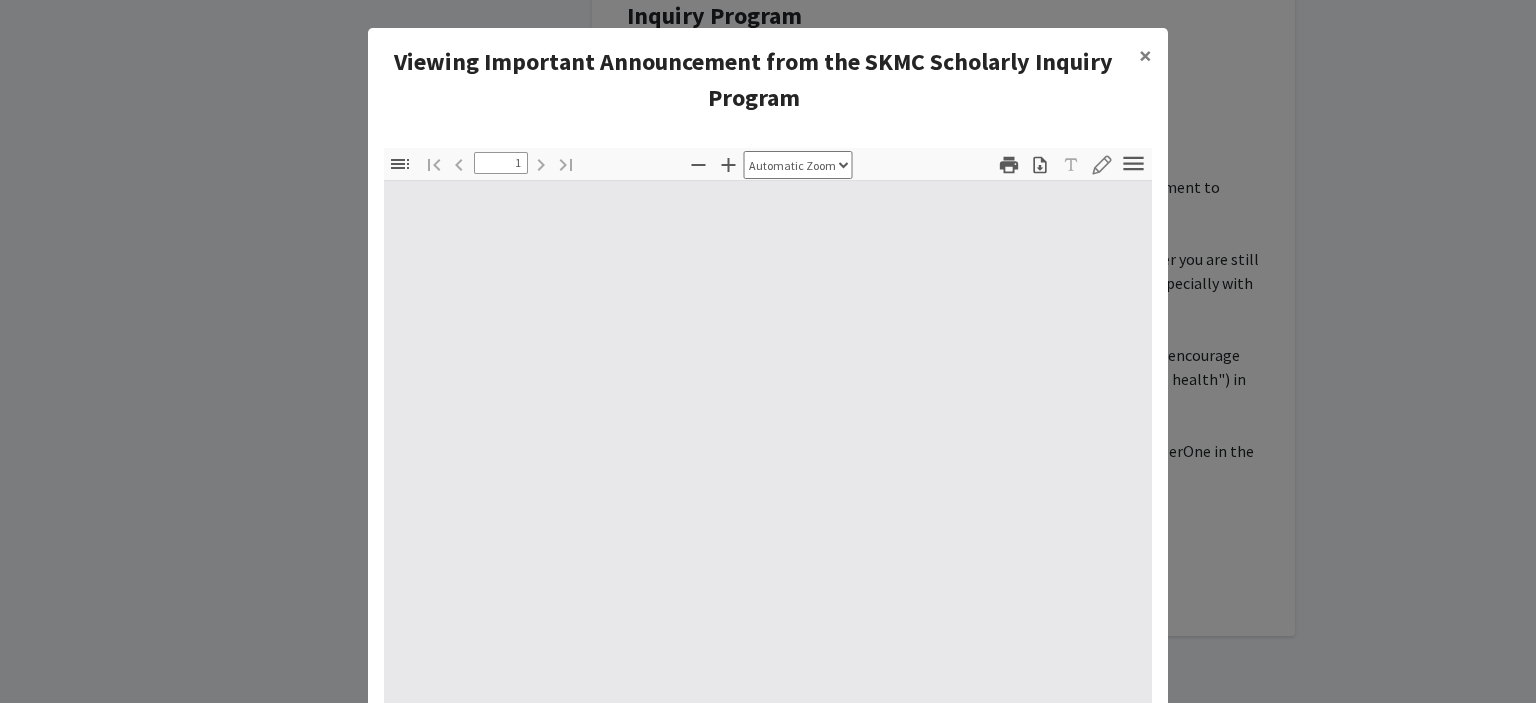 select on "auto" 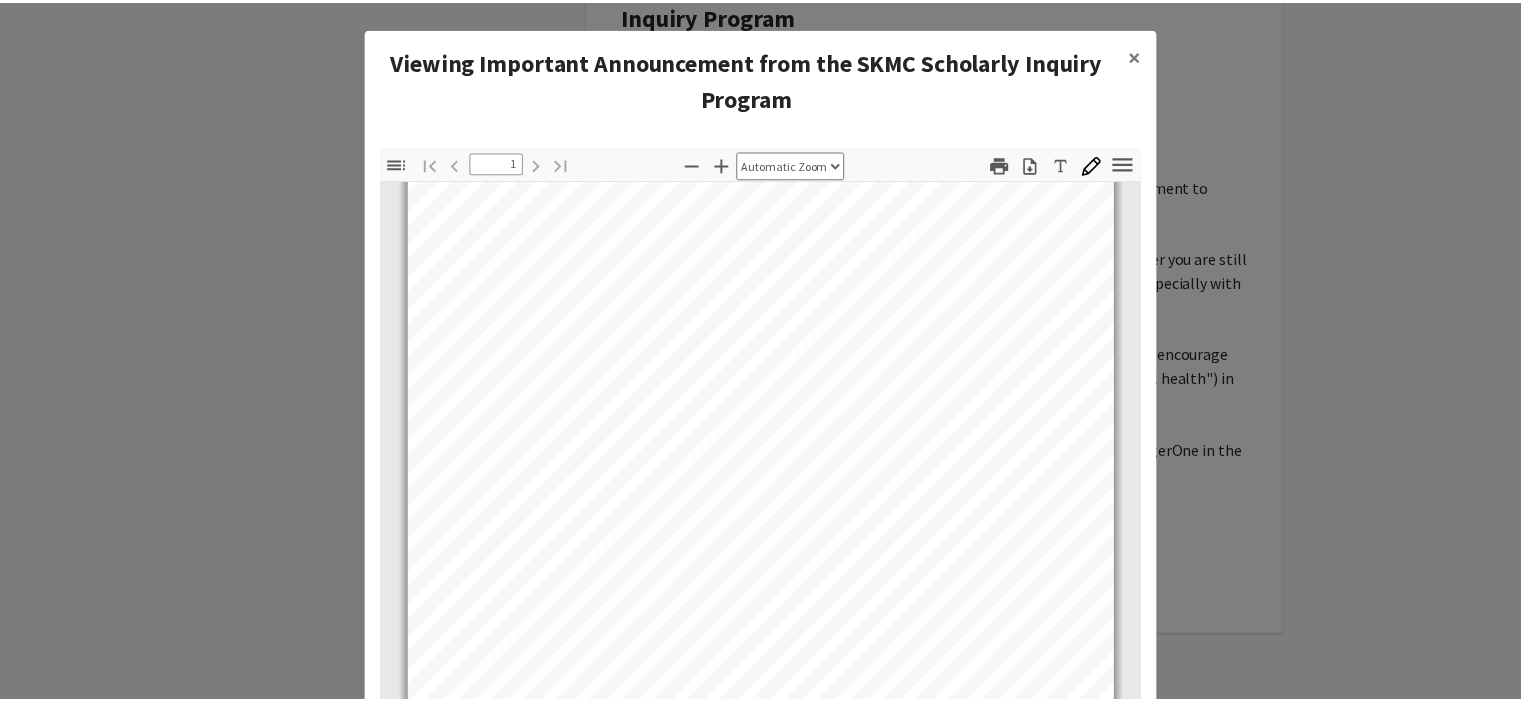 scroll, scrollTop: 374, scrollLeft: 0, axis: vertical 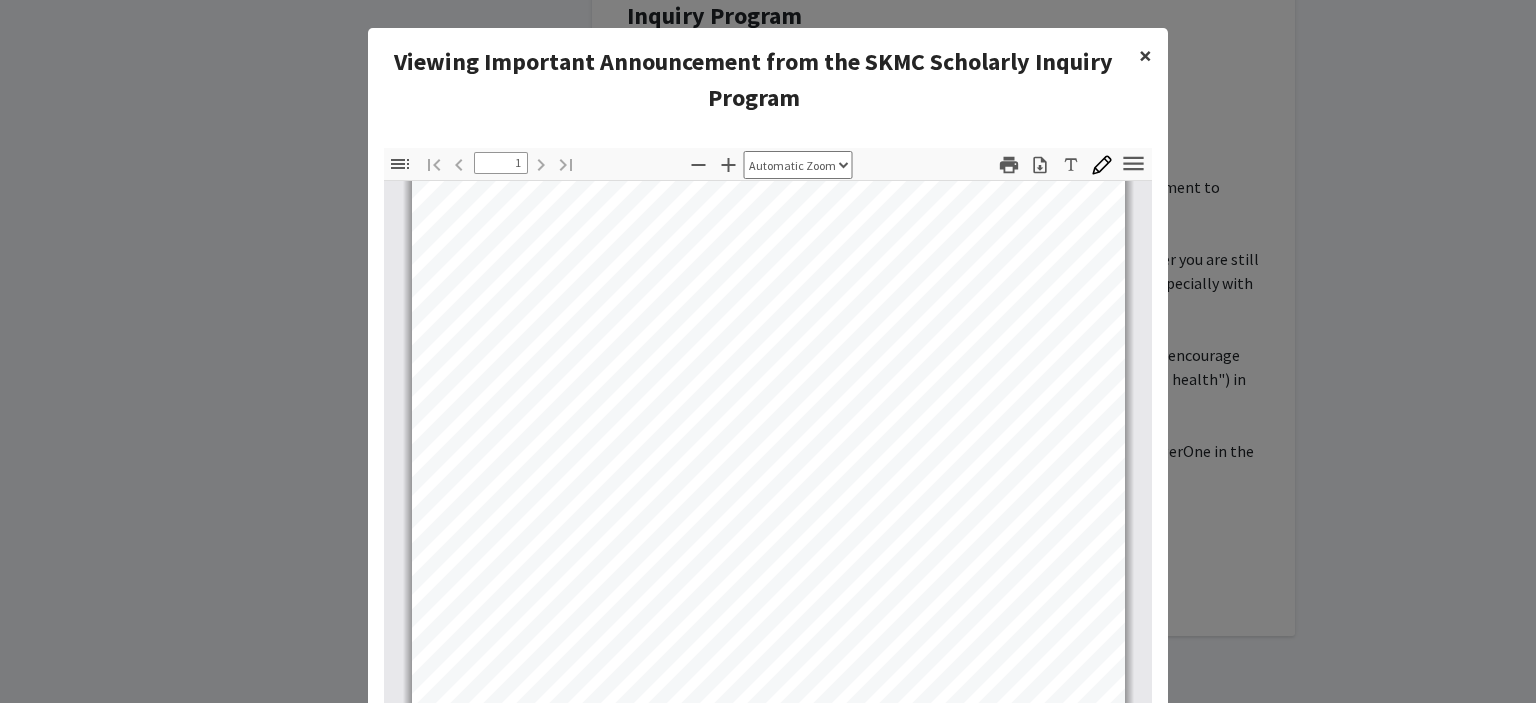 click on "×" 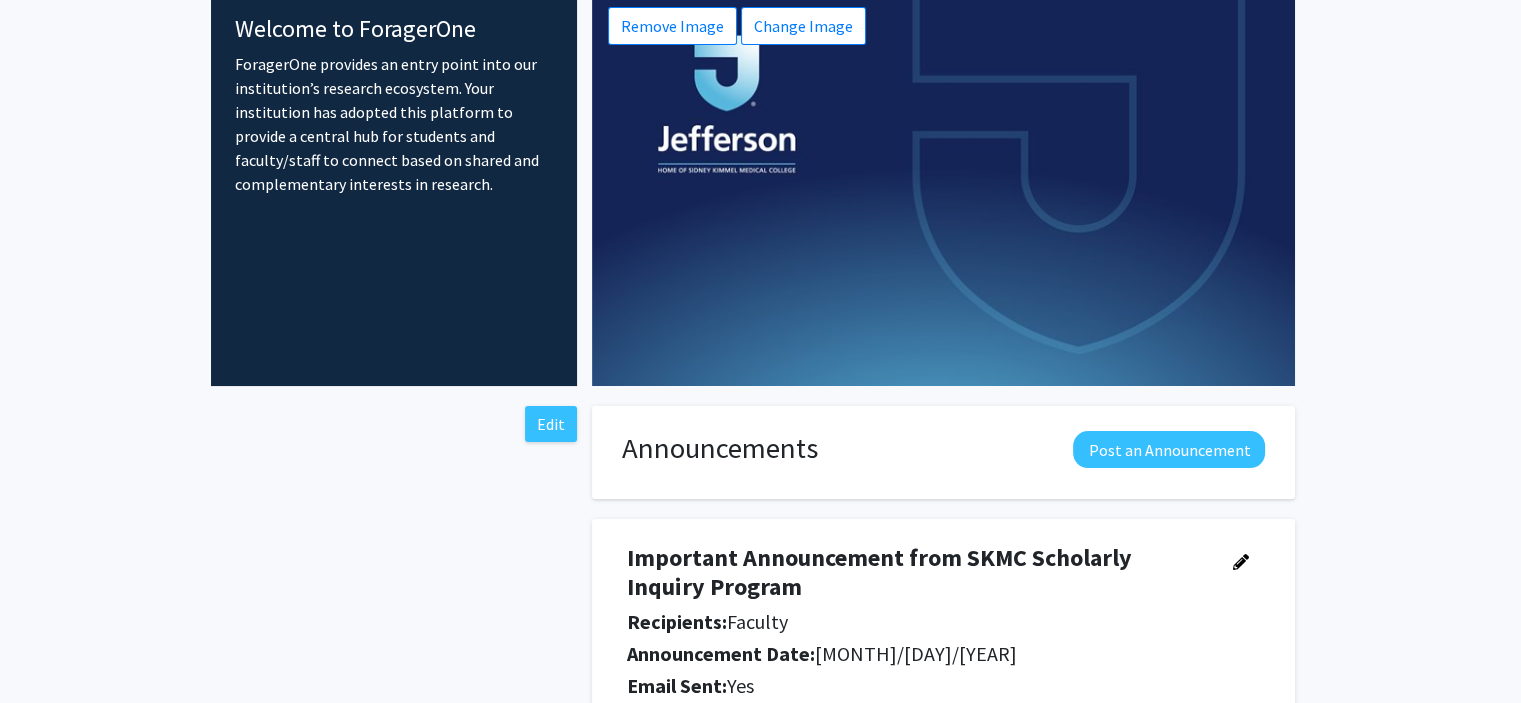 scroll, scrollTop: 0, scrollLeft: 0, axis: both 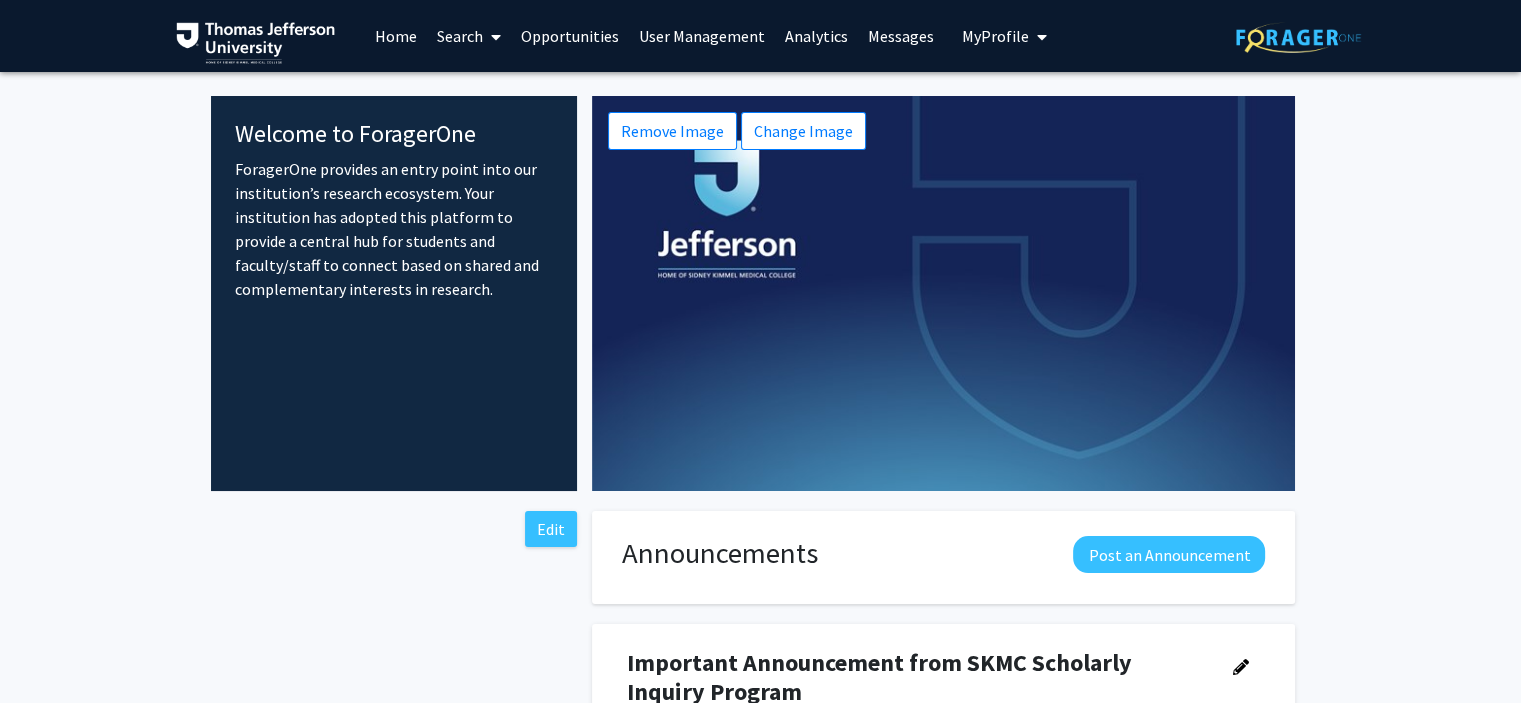 click on "Search" at bounding box center [469, 36] 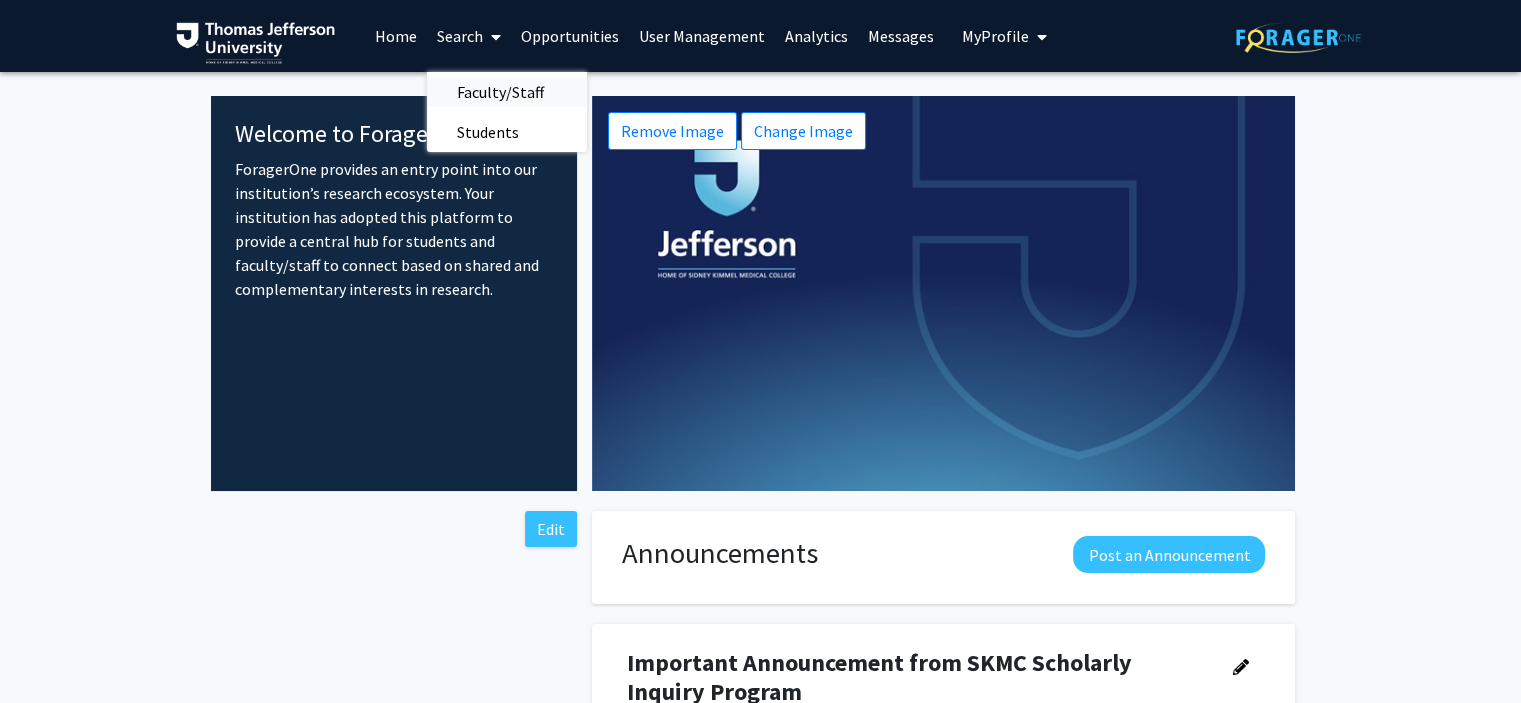 click on "Faculty/Staff" at bounding box center [500, 92] 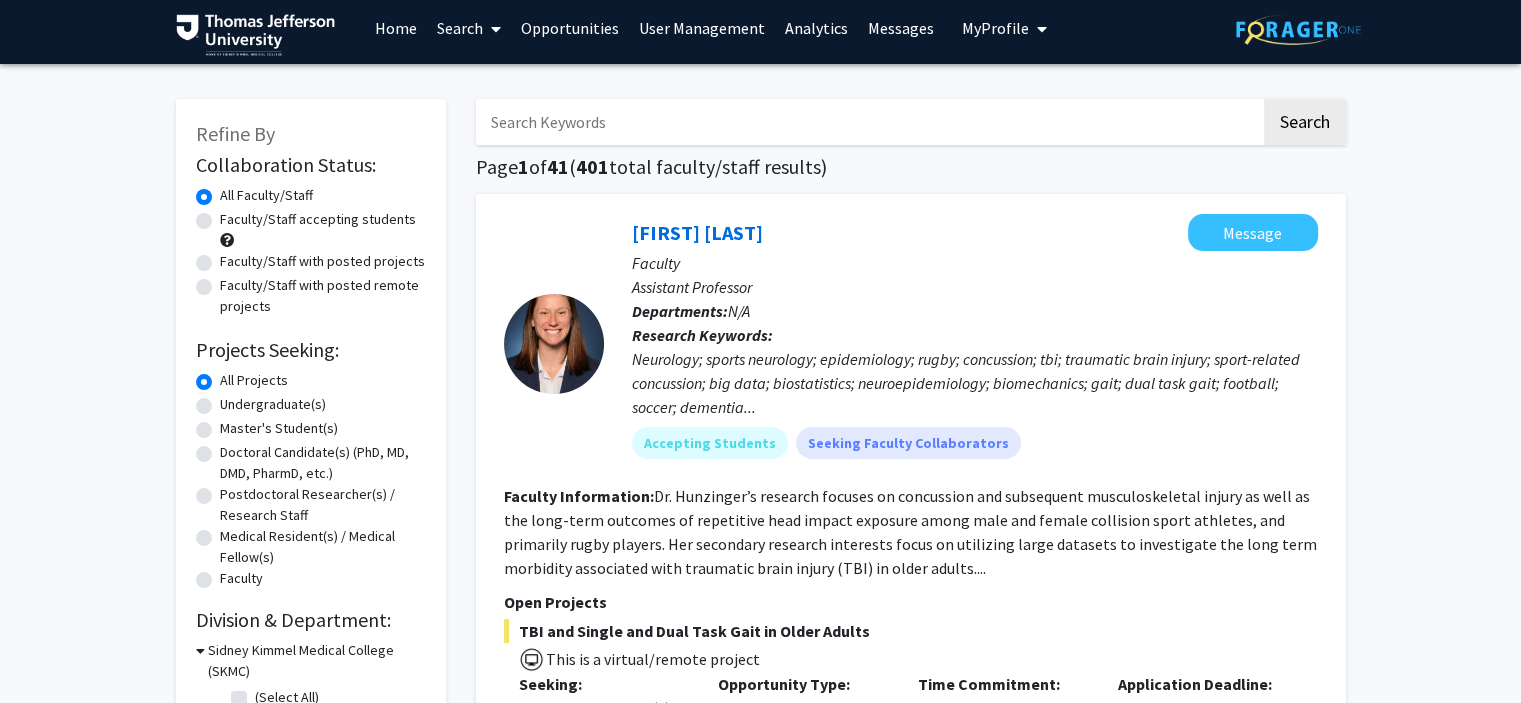scroll, scrollTop: 0, scrollLeft: 0, axis: both 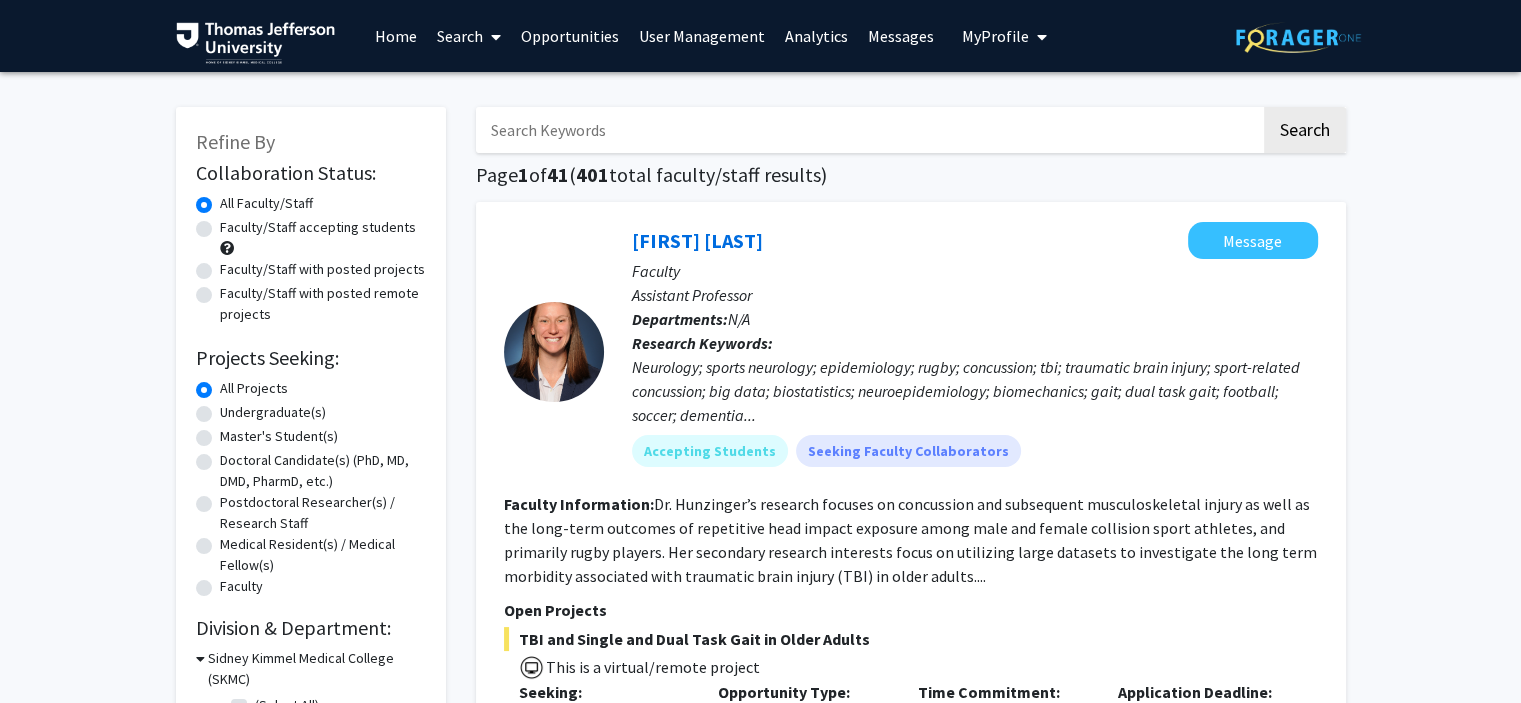 click on "Analytics" at bounding box center [816, 36] 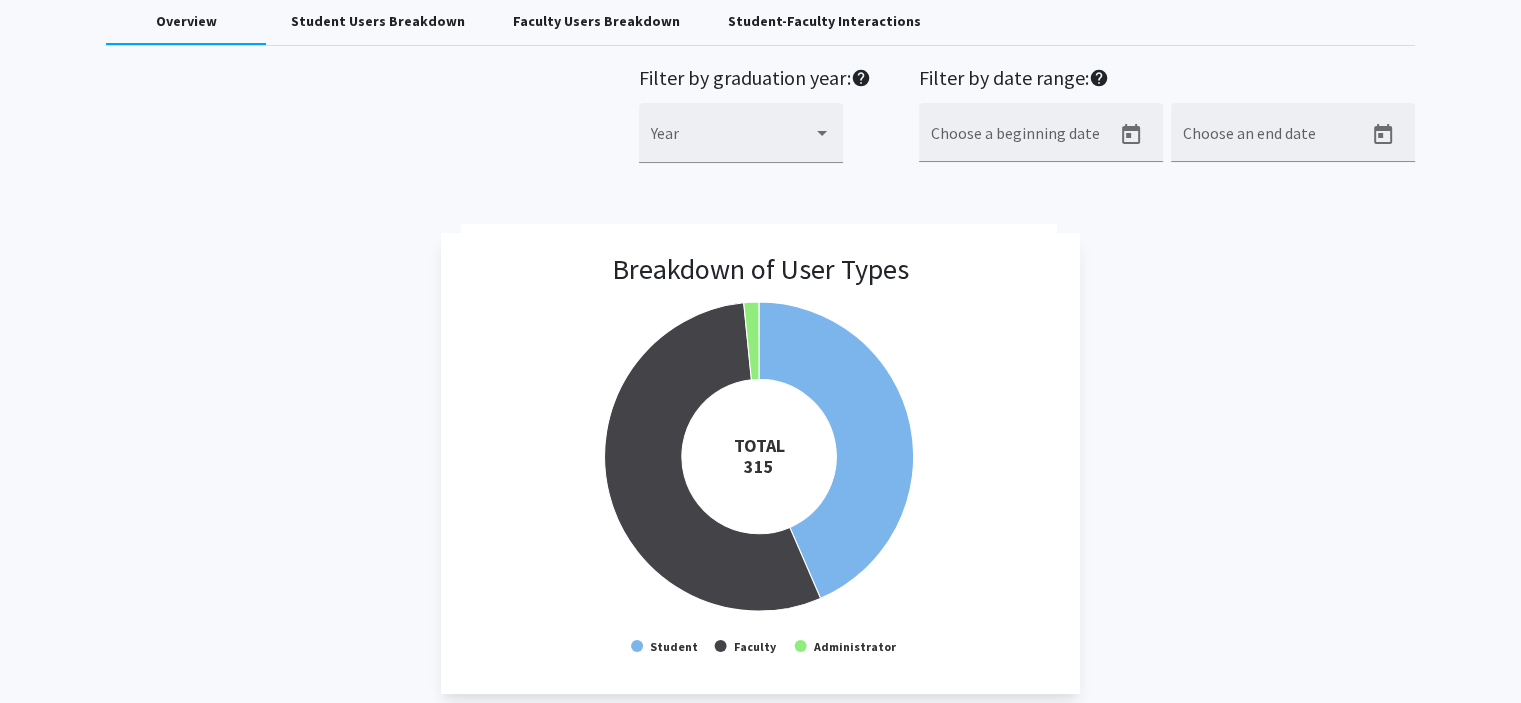 scroll, scrollTop: 0, scrollLeft: 0, axis: both 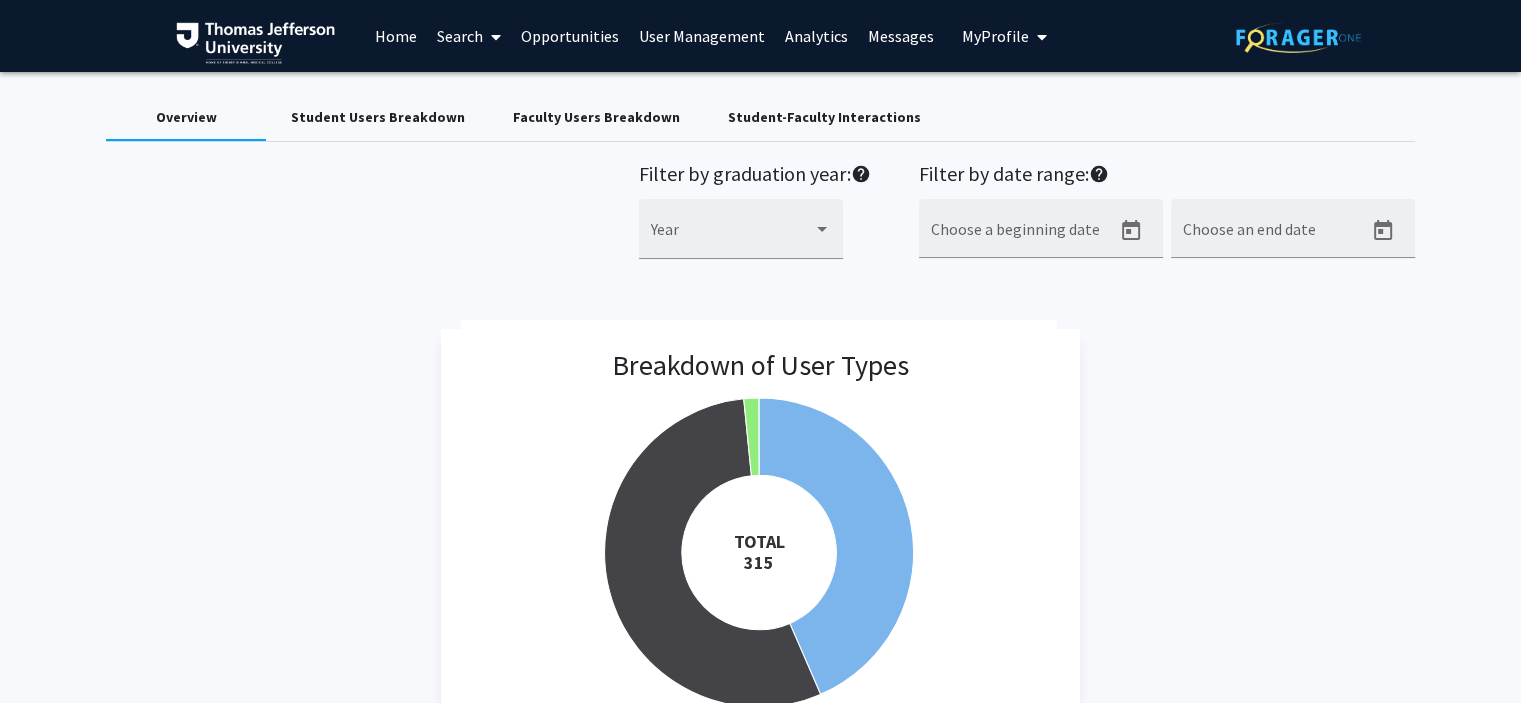 click at bounding box center (492, 37) 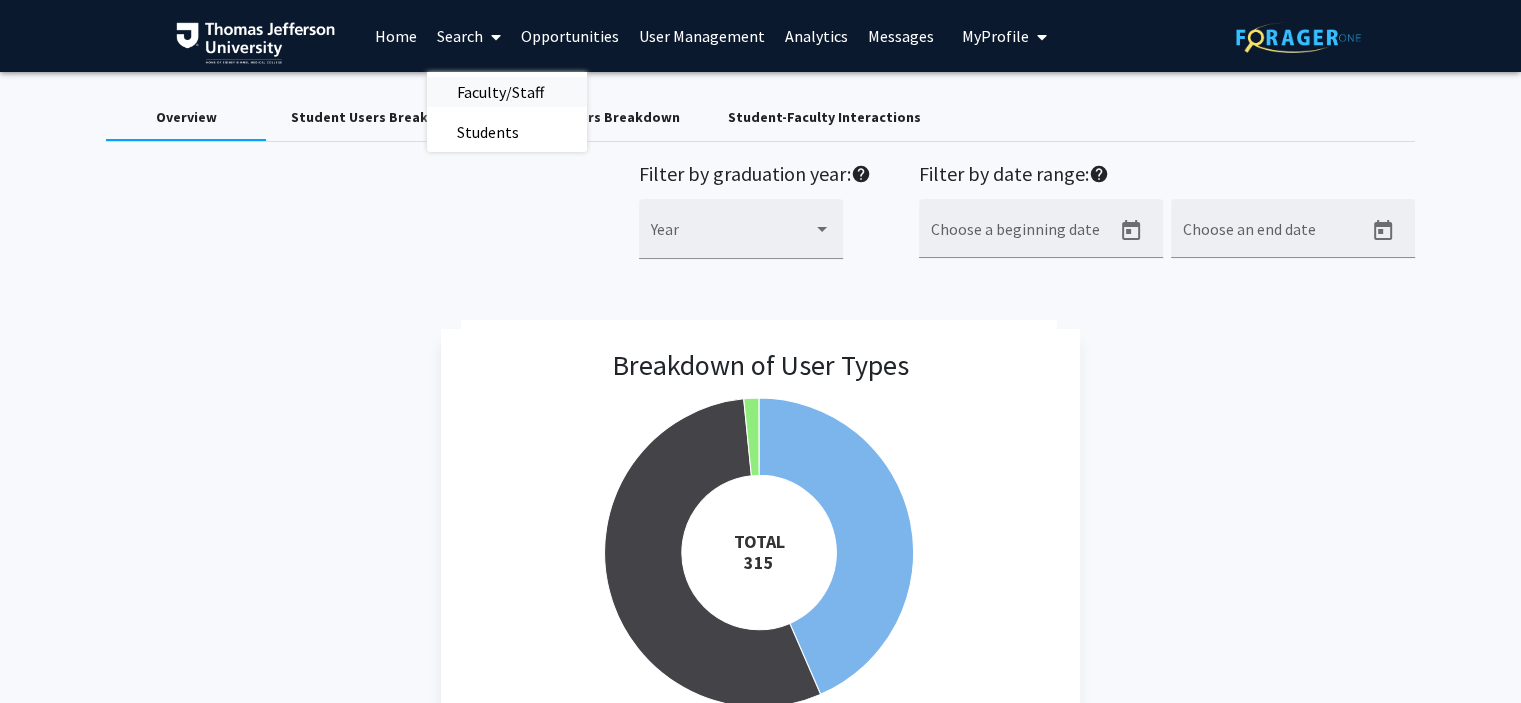 click on "Faculty/Staff" at bounding box center [500, 92] 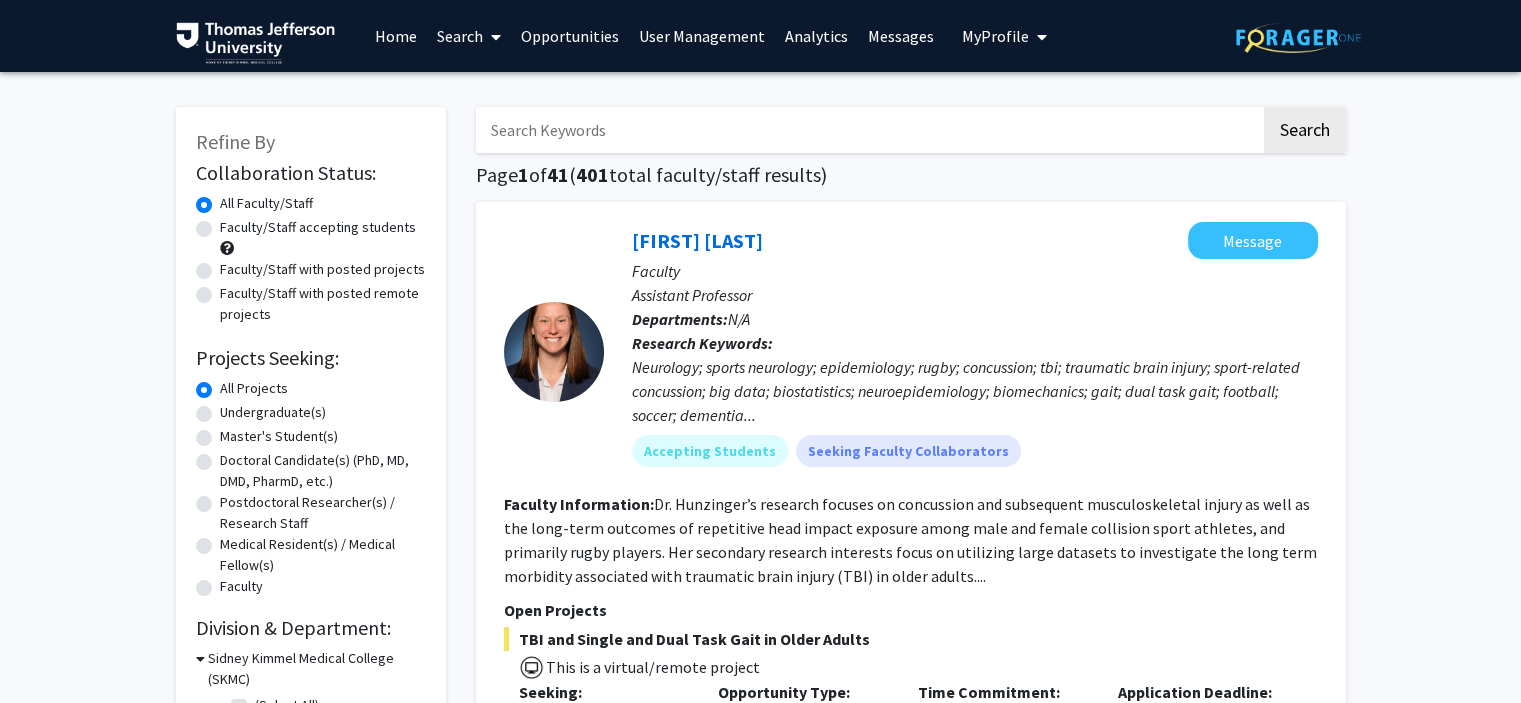click at bounding box center [868, 130] 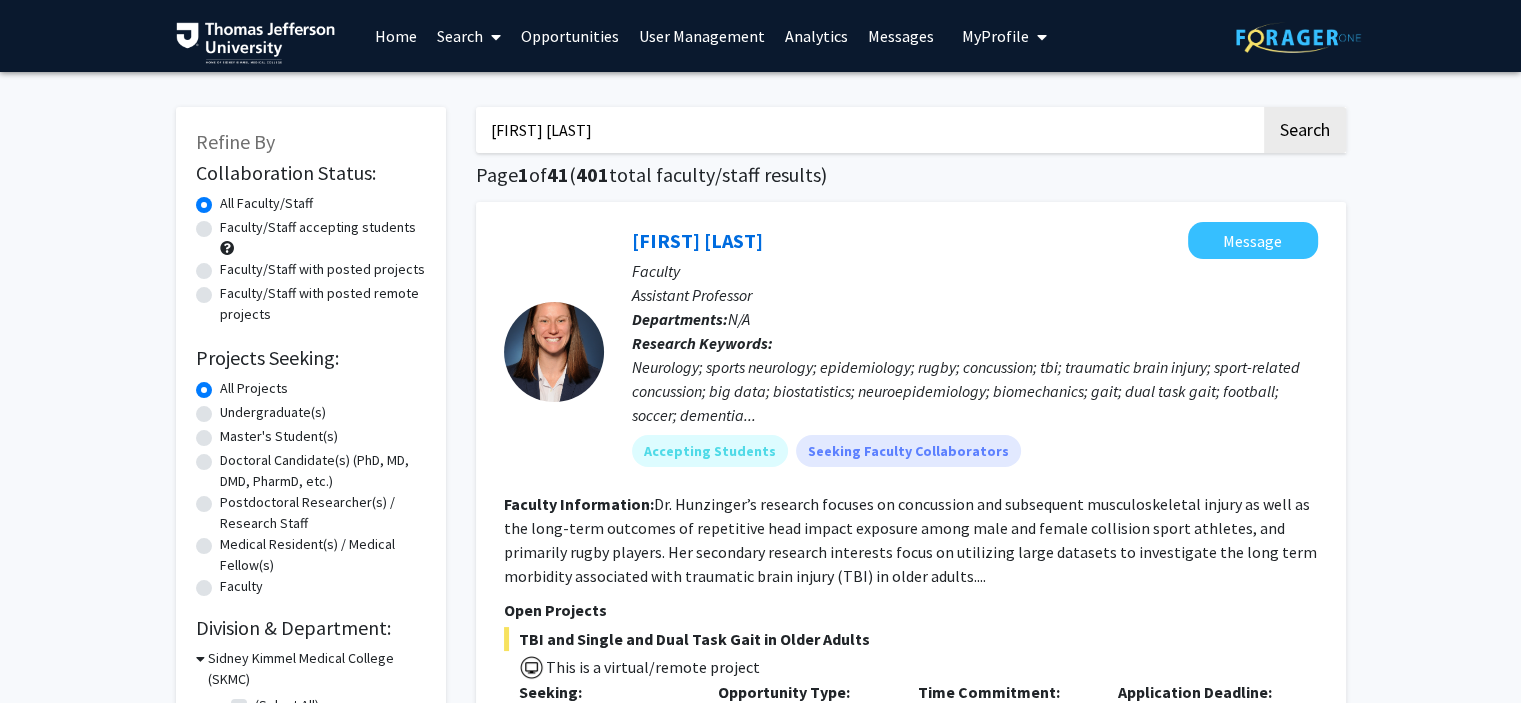 type on "[FIRST] [LAST]" 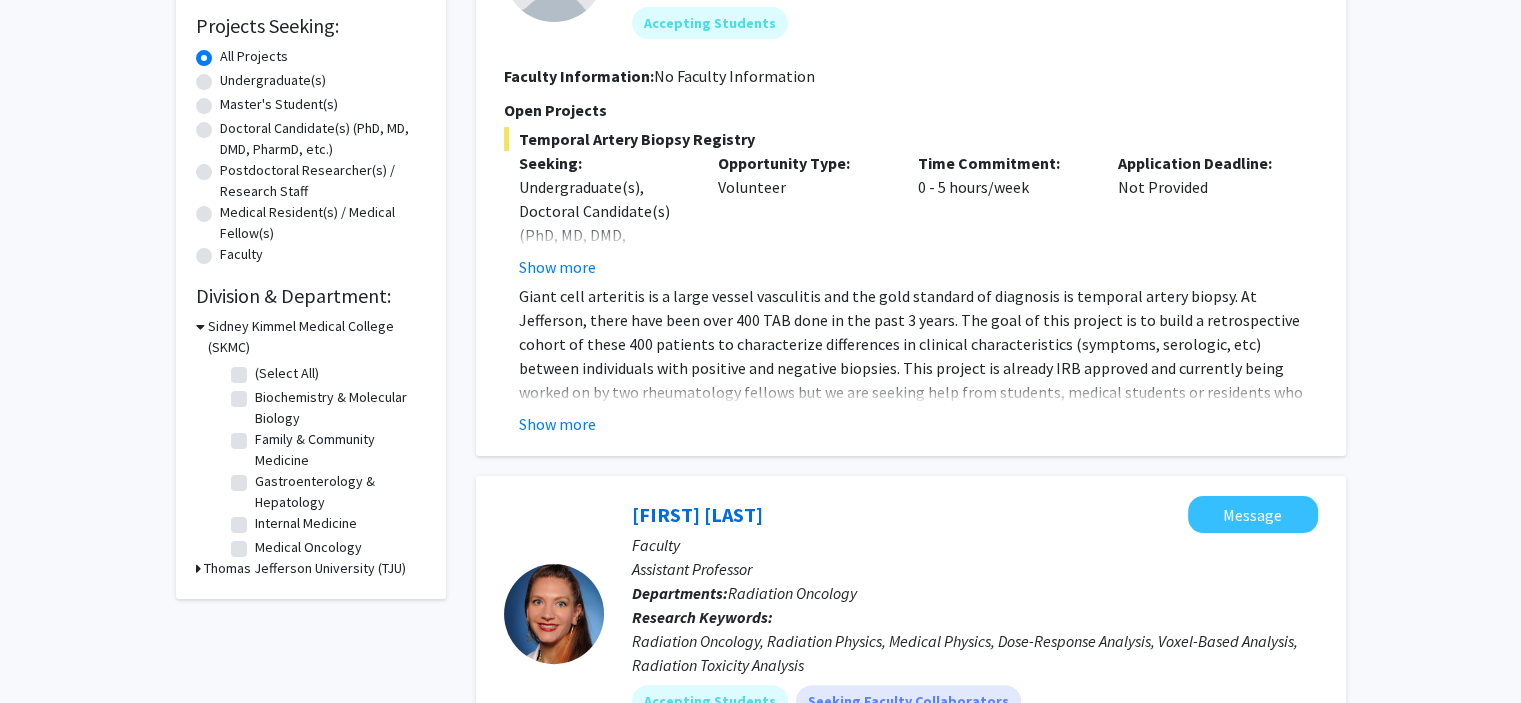 scroll, scrollTop: 0, scrollLeft: 0, axis: both 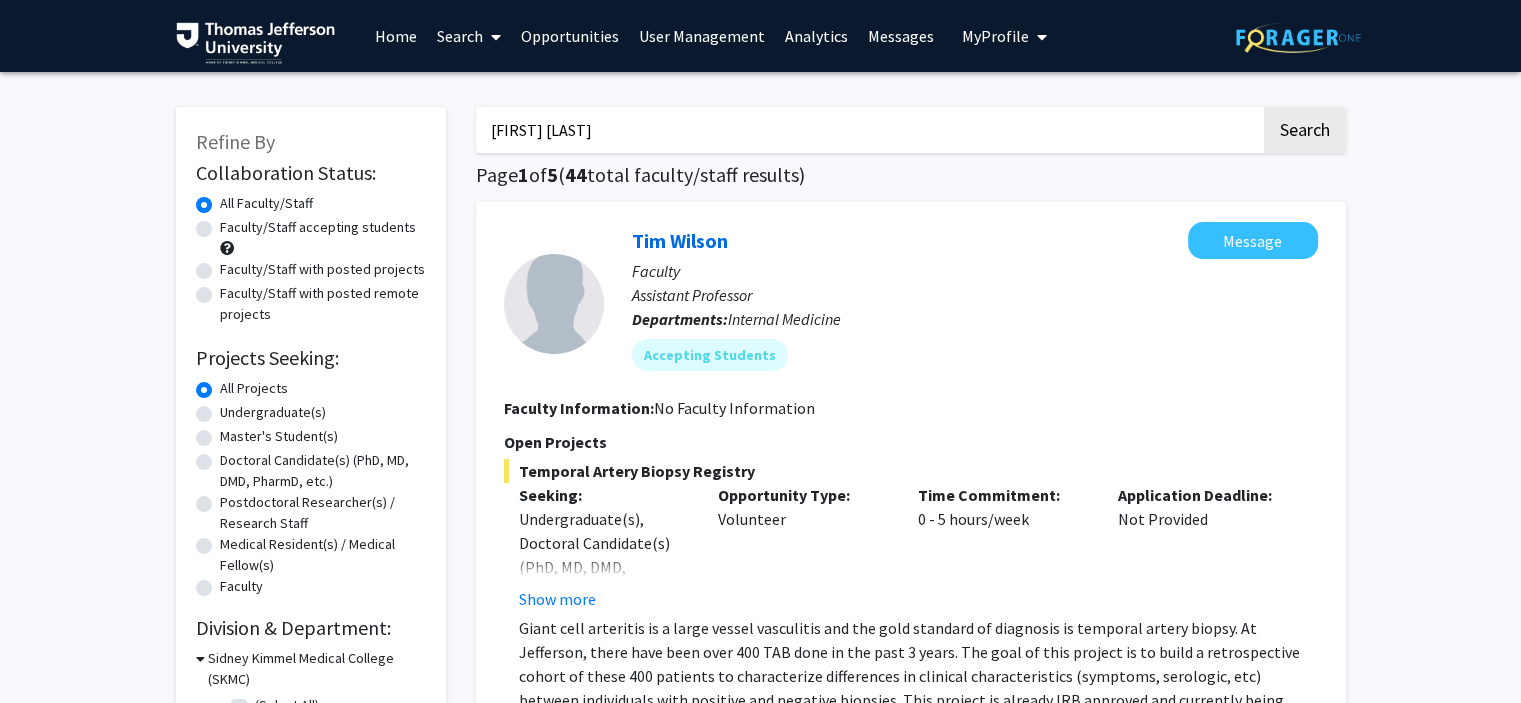 click on "Home" at bounding box center (396, 36) 